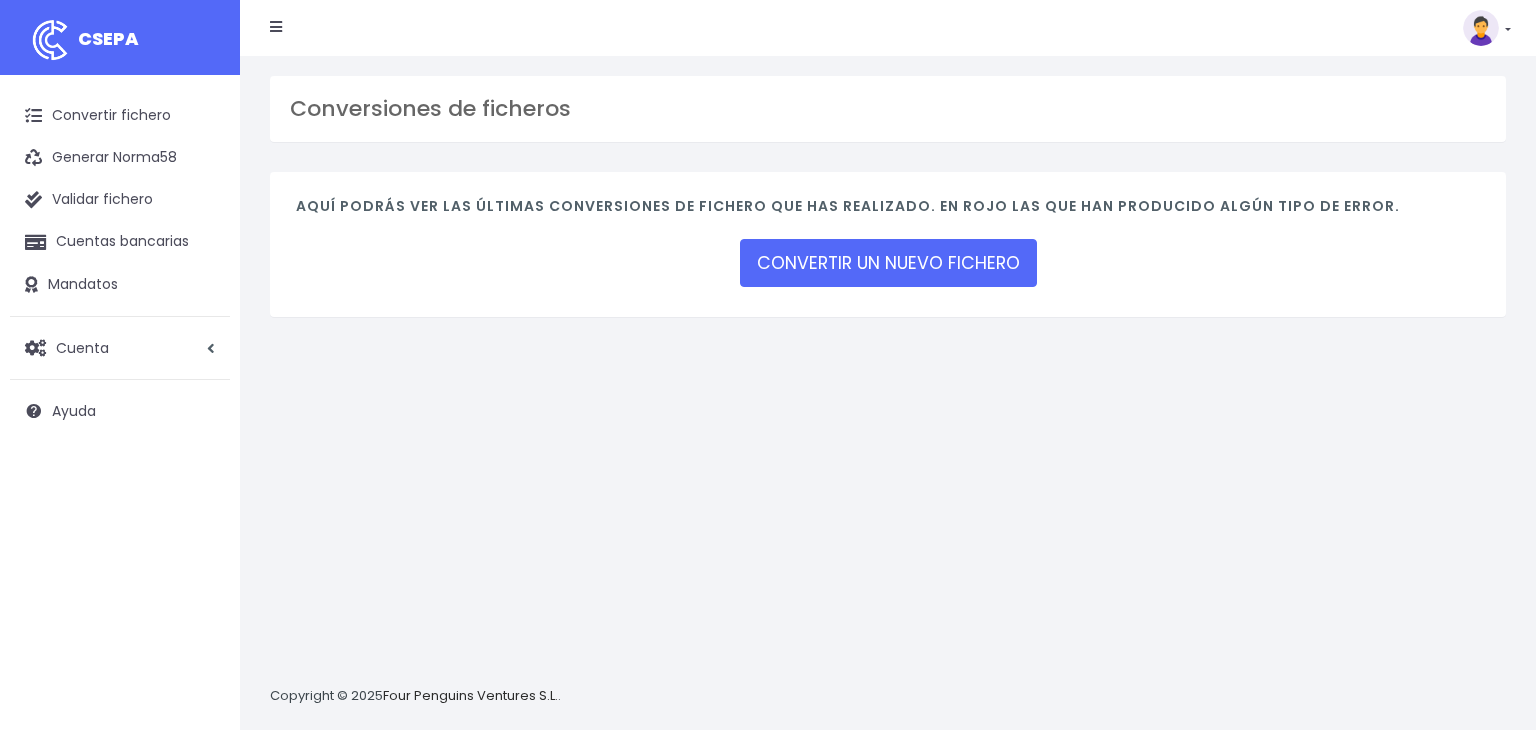 scroll, scrollTop: 0, scrollLeft: 0, axis: both 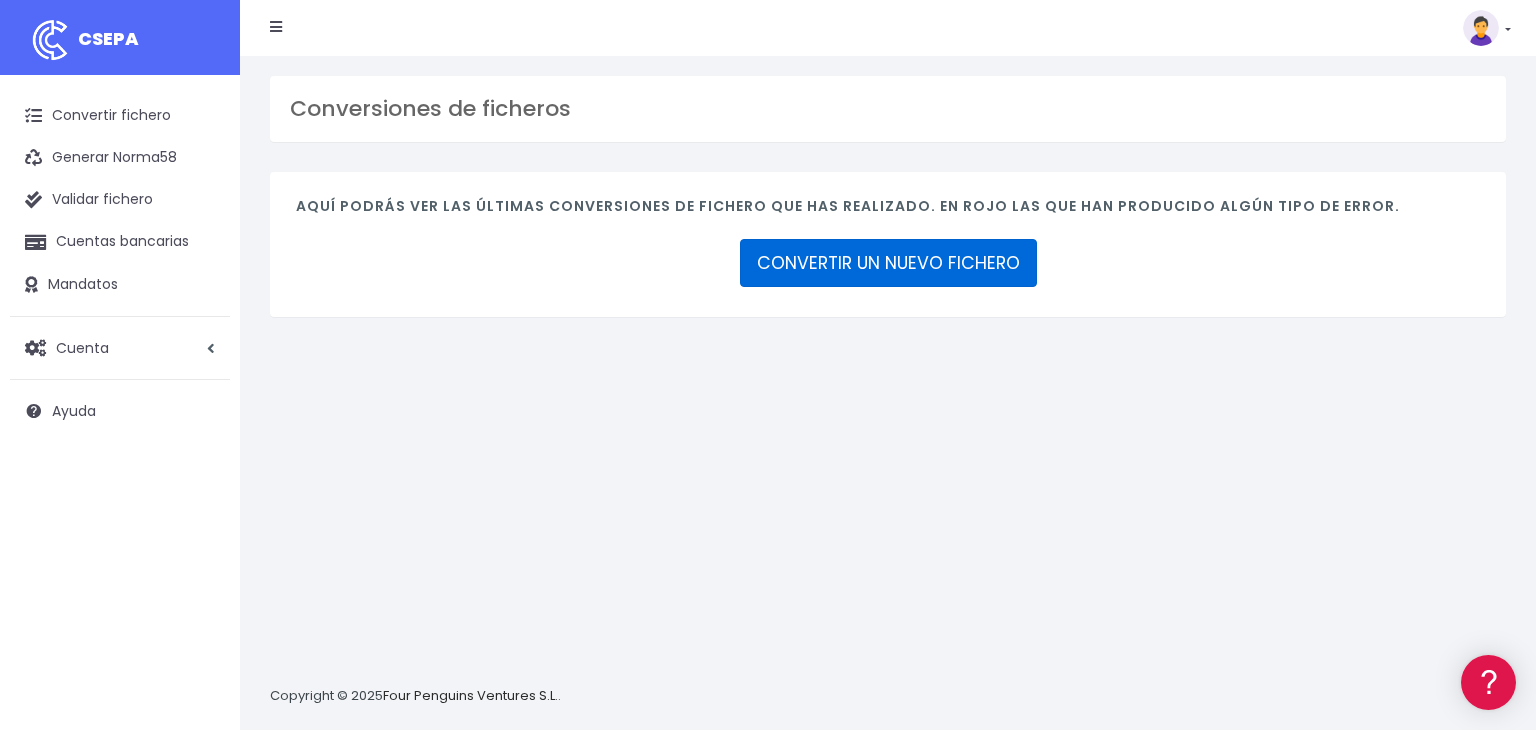 click on "CONVERTIR UN NUEVO FICHERO" at bounding box center (888, 263) 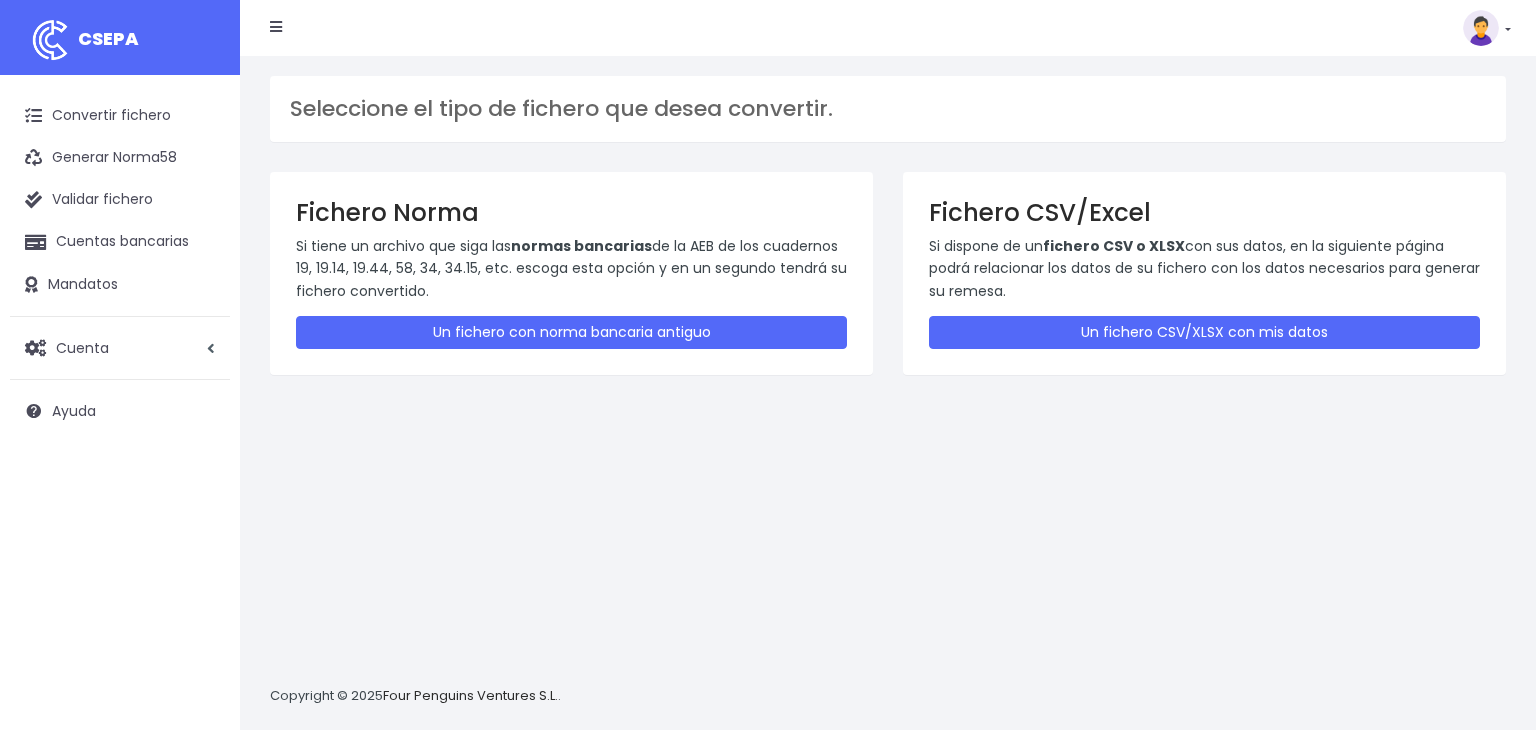 scroll, scrollTop: 0, scrollLeft: 0, axis: both 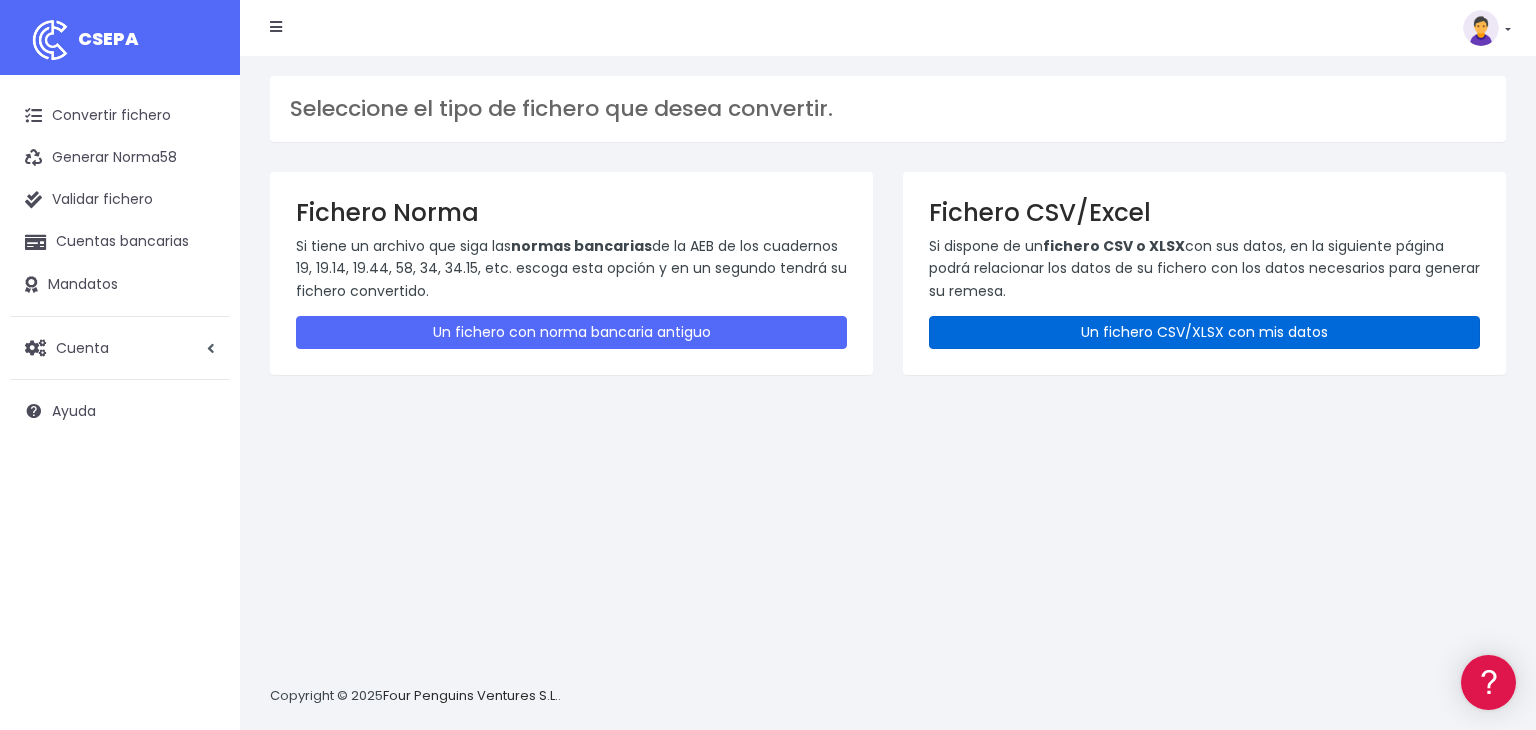 click on "Un fichero CSV/XLSX con mis datos" at bounding box center [1204, 332] 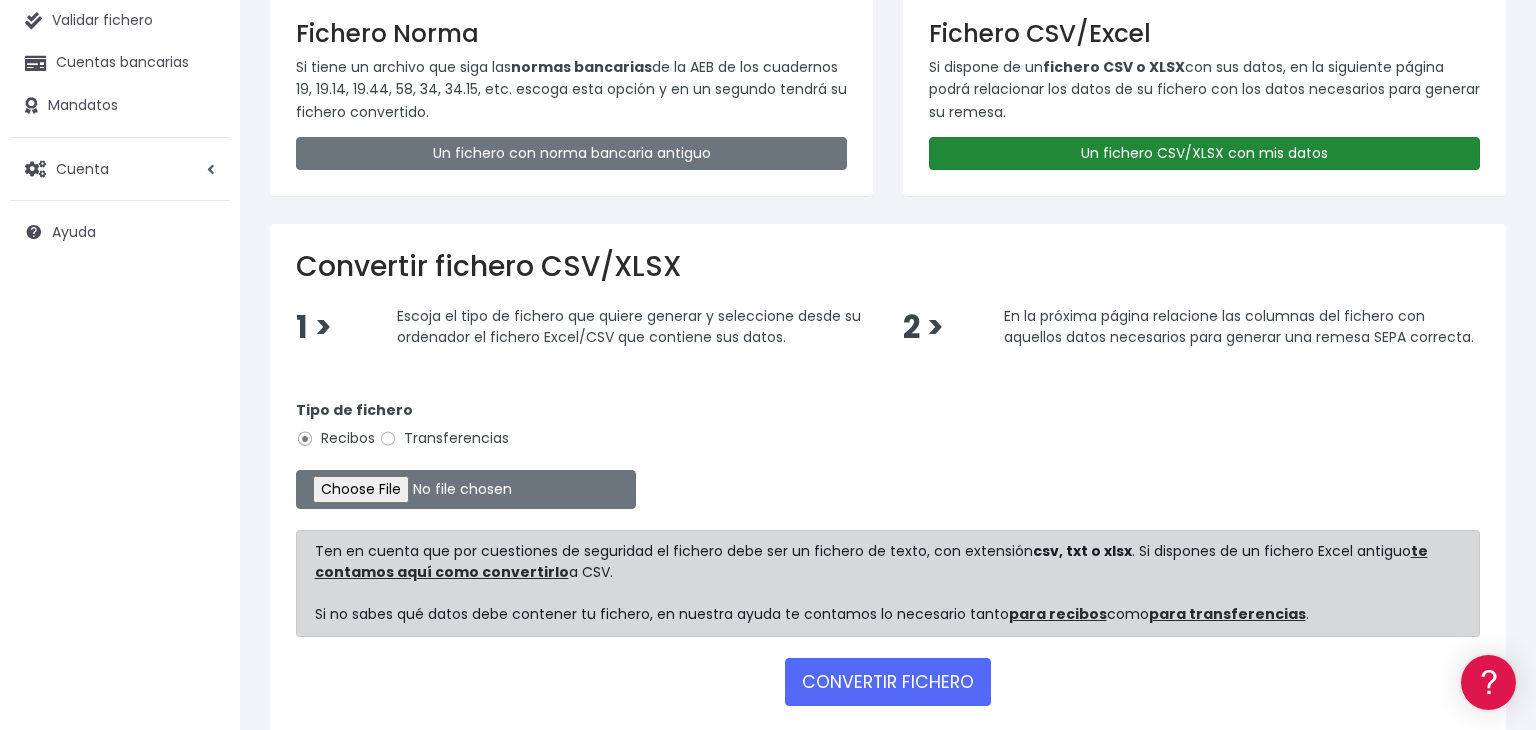 scroll, scrollTop: 191, scrollLeft: 0, axis: vertical 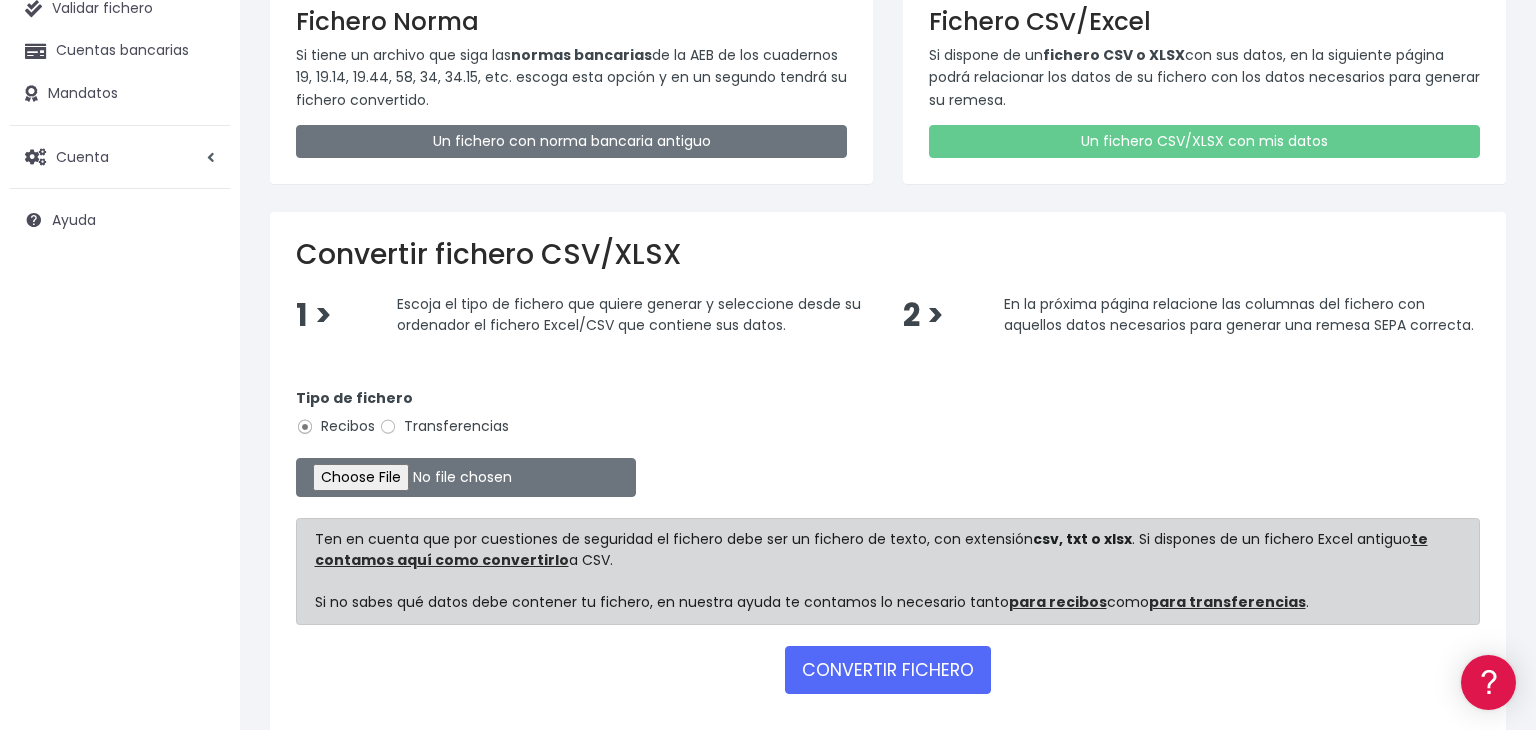 click on "Transferencias" at bounding box center [444, 426] 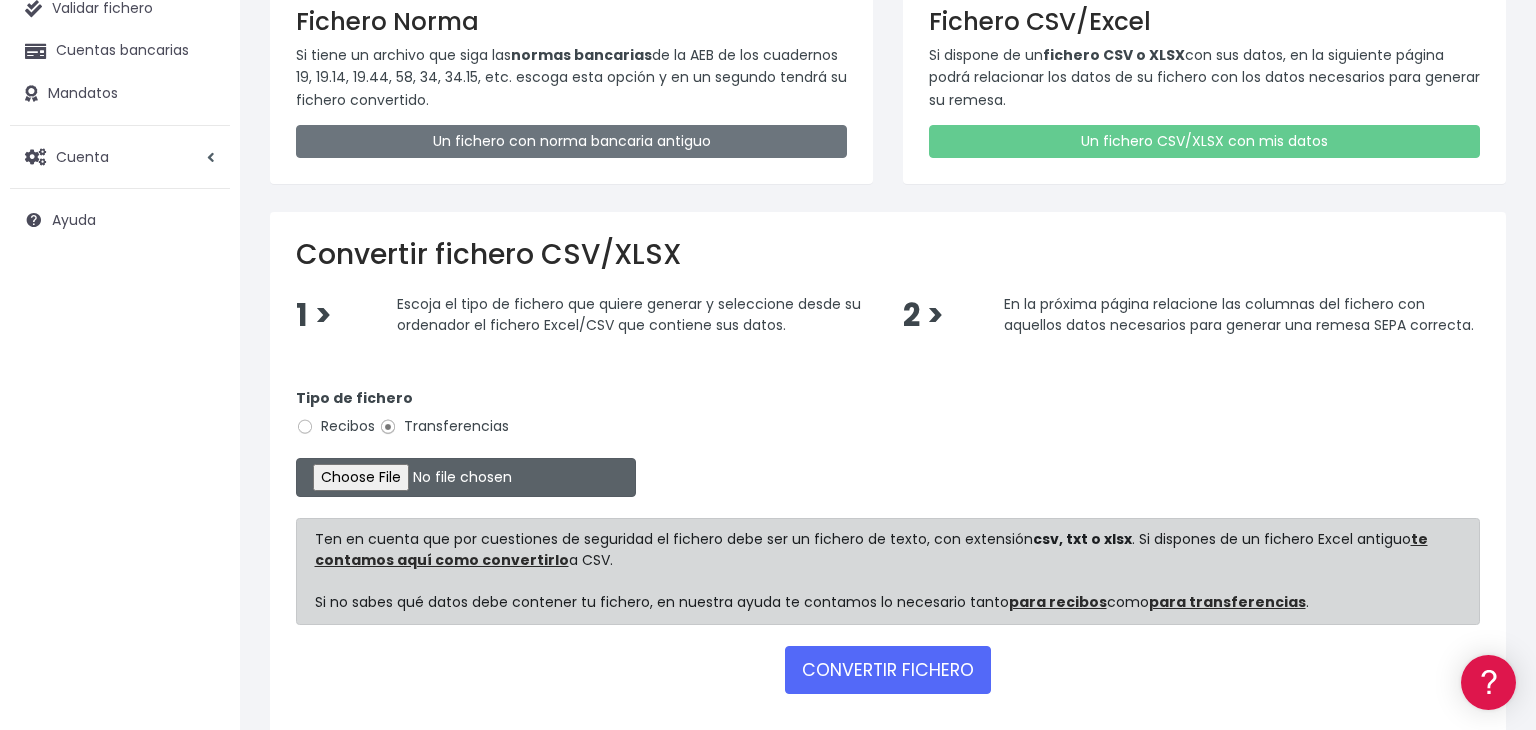 click at bounding box center [466, 477] 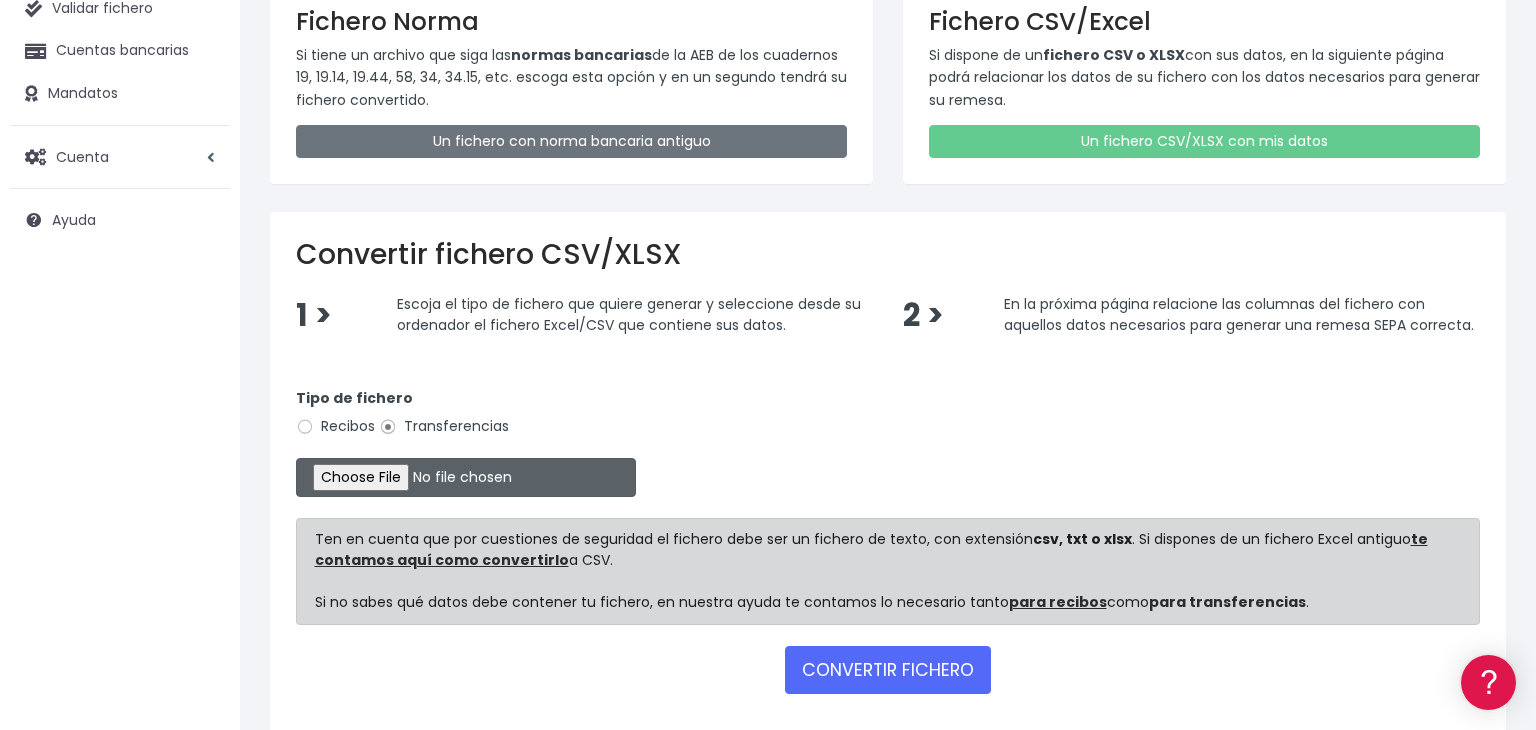 type on "C:\fakepath\transfer.xlsx" 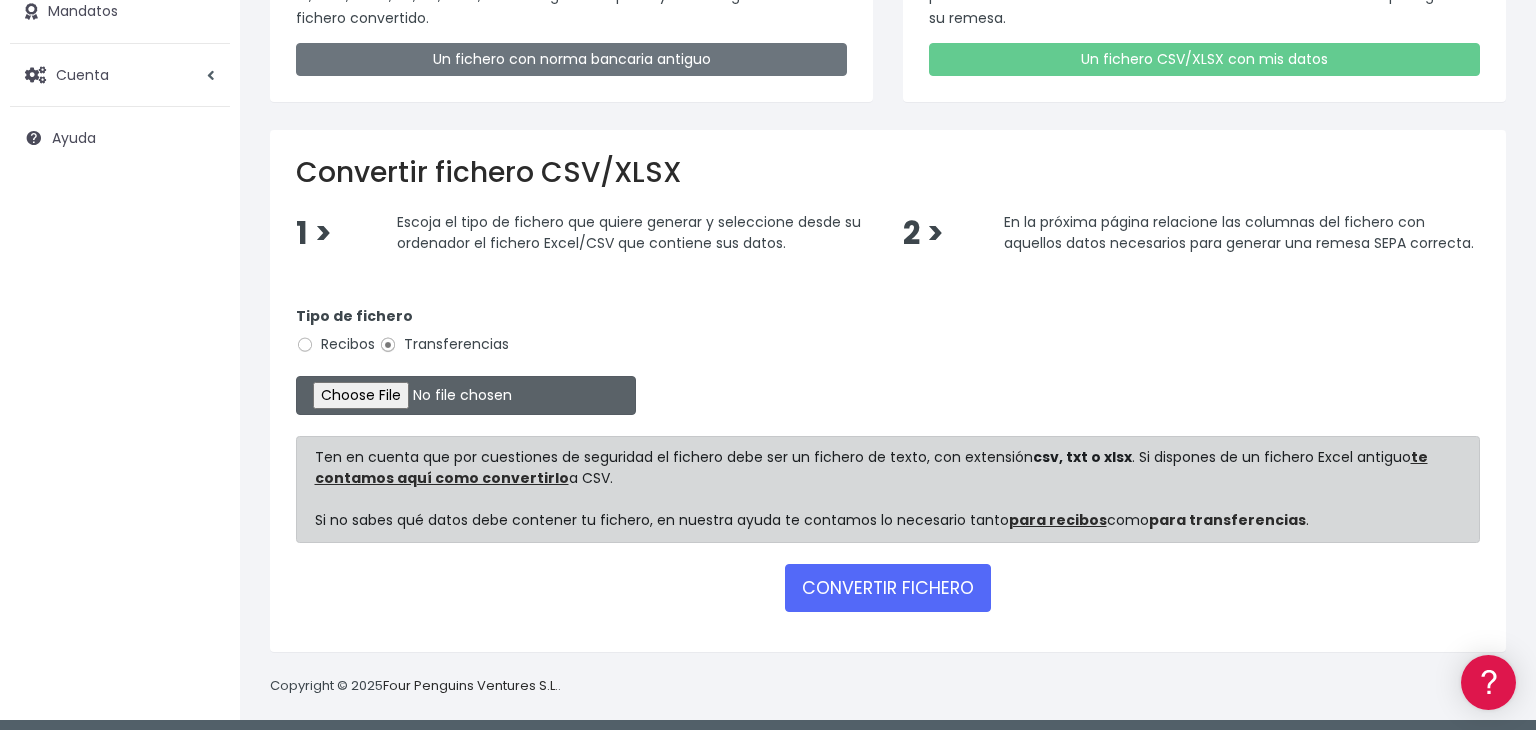 scroll, scrollTop: 279, scrollLeft: 0, axis: vertical 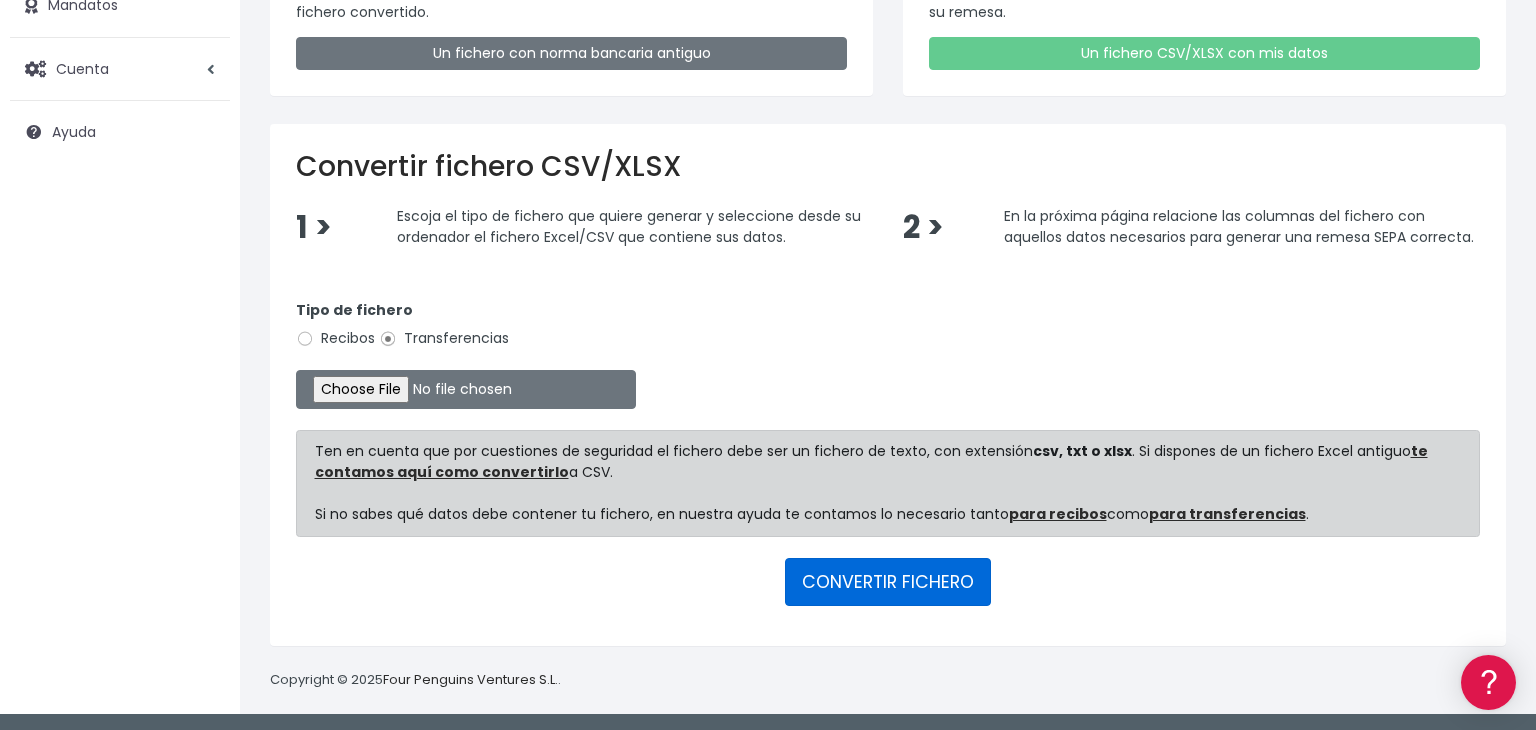 click on "CONVERTIR FICHERO" at bounding box center (888, 582) 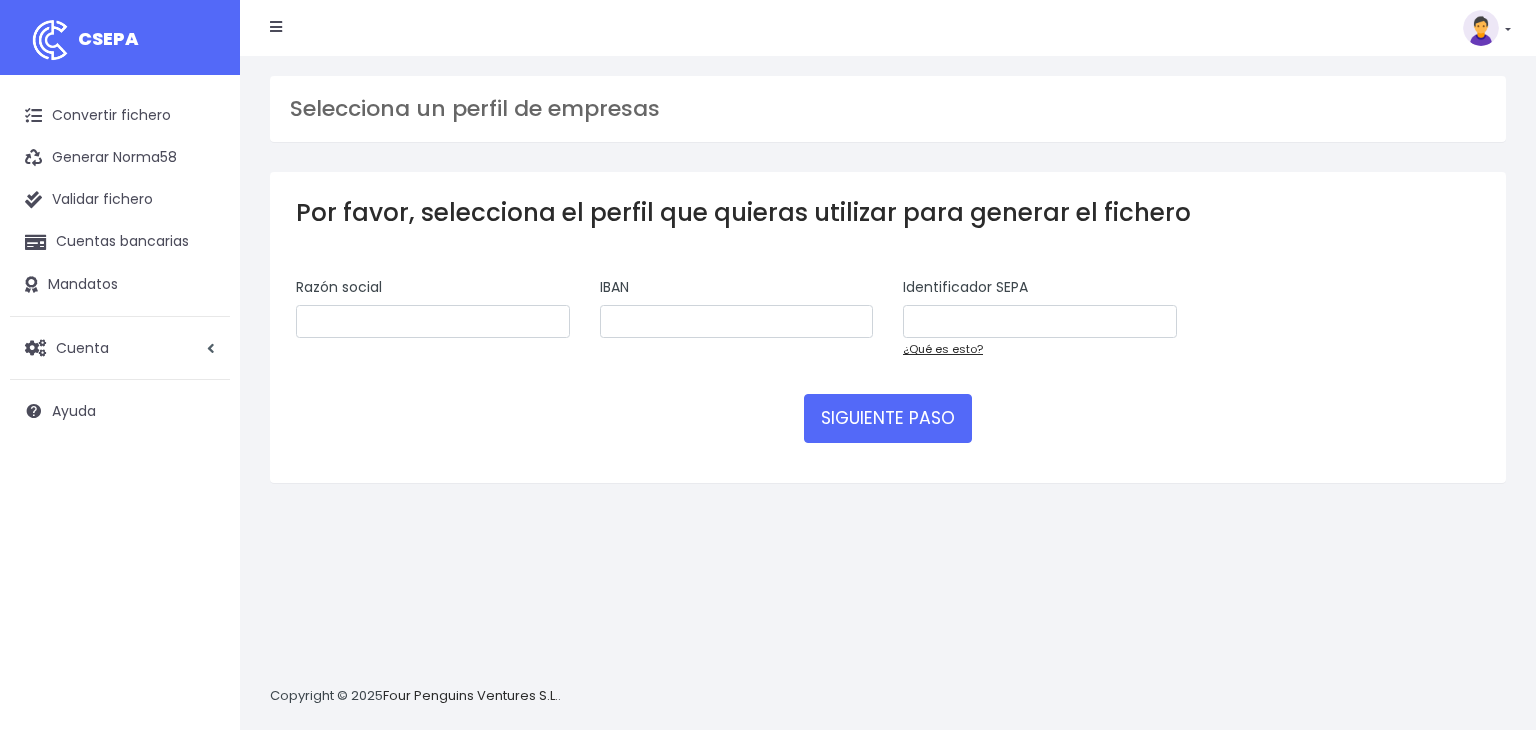 scroll, scrollTop: 0, scrollLeft: 0, axis: both 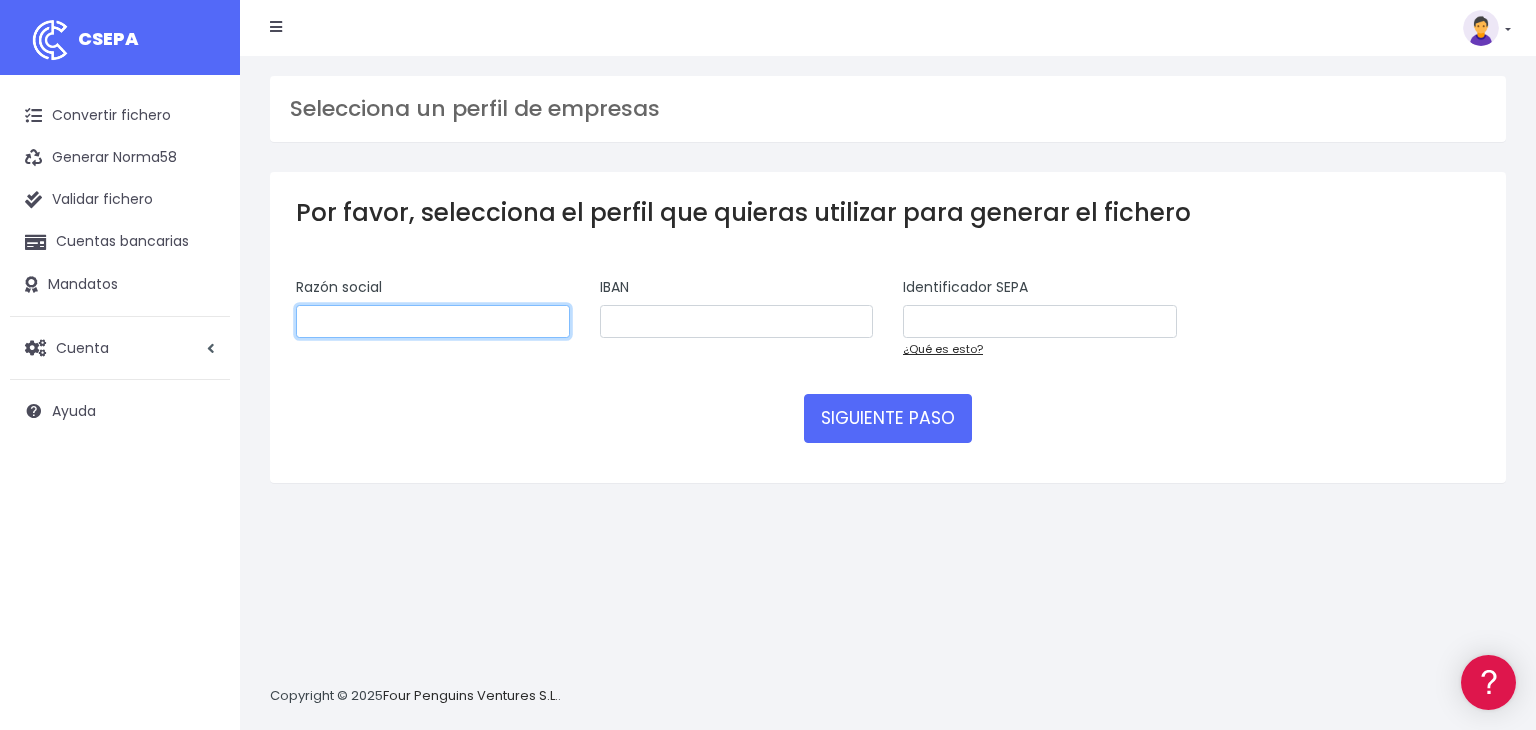 click at bounding box center [433, 322] 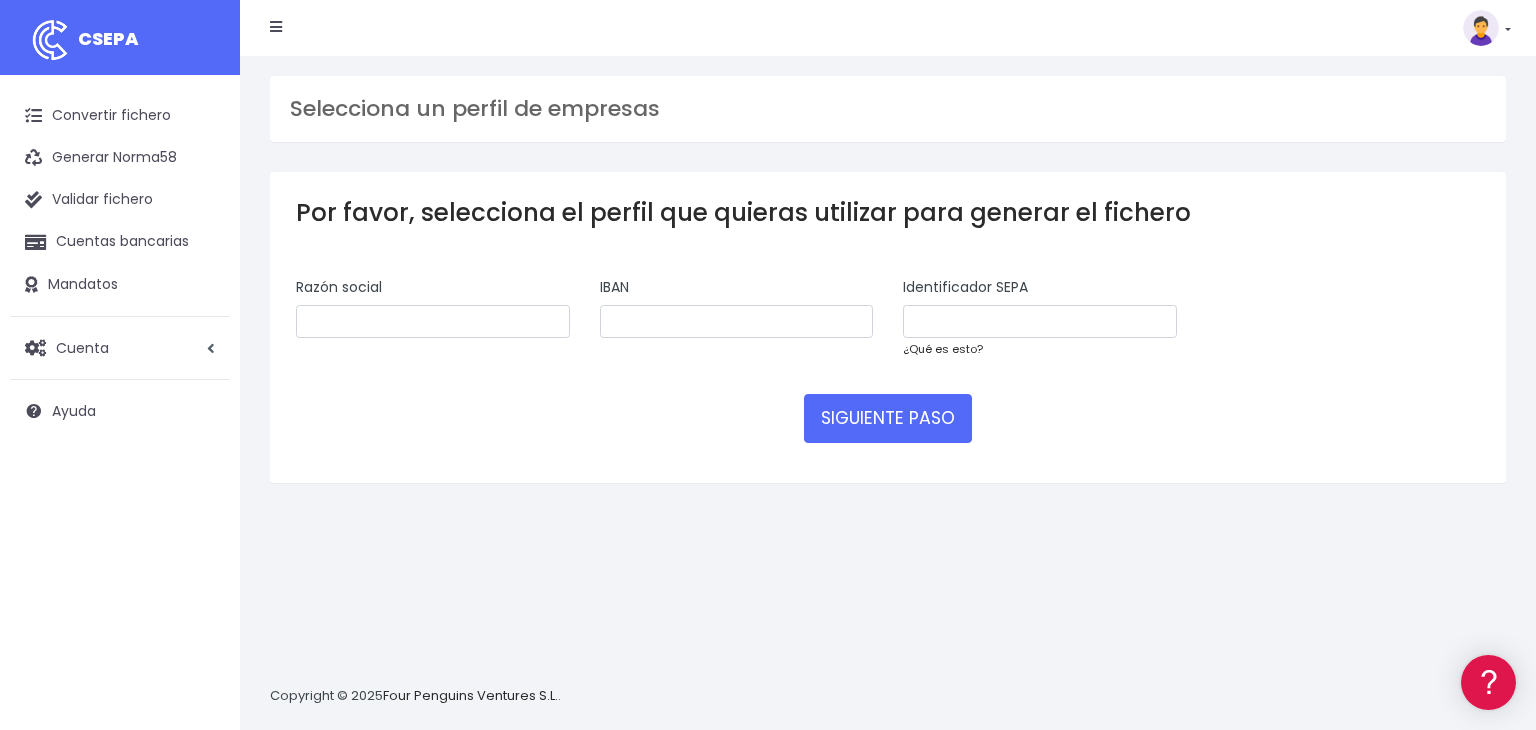 click on "¿Qué es esto?" at bounding box center [943, 349] 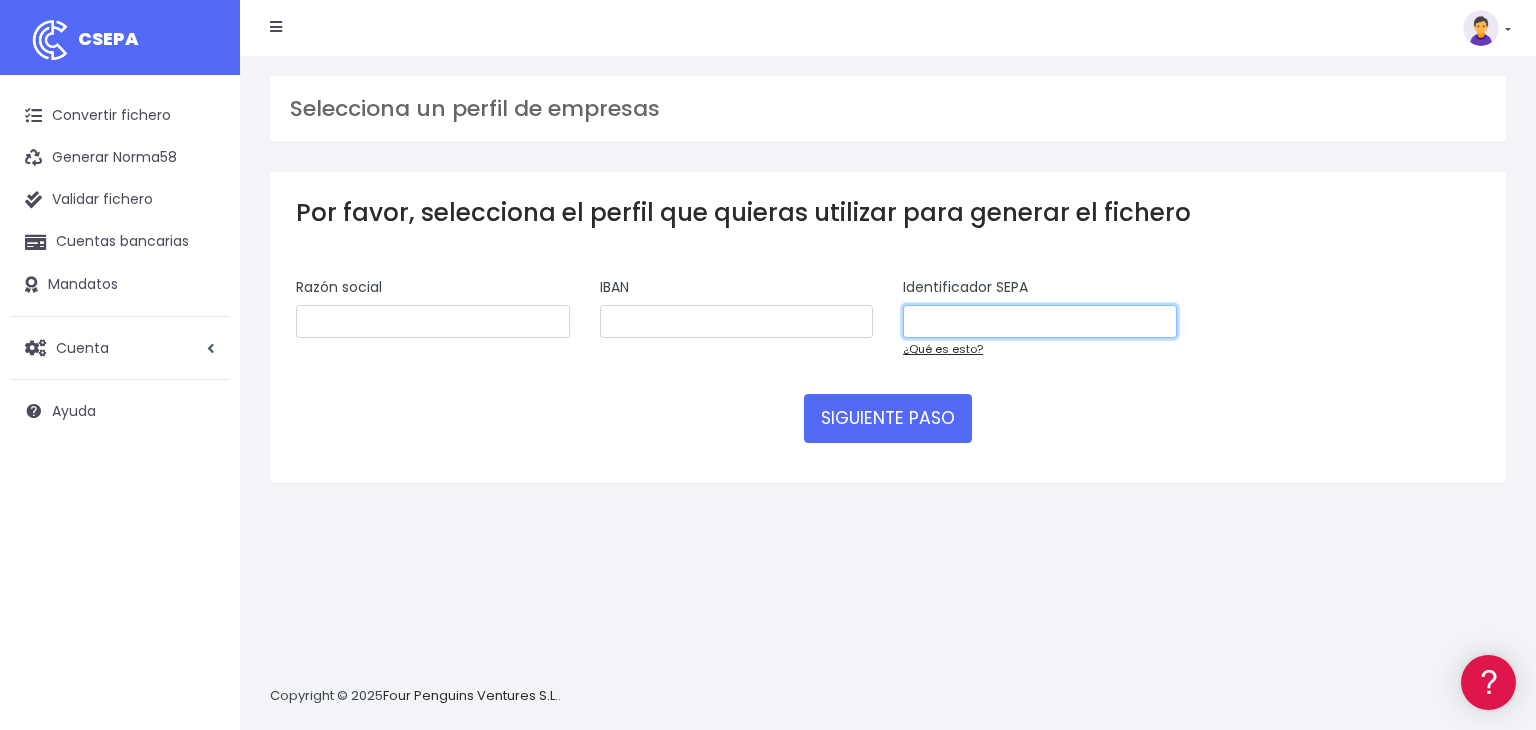click at bounding box center [1040, 322] 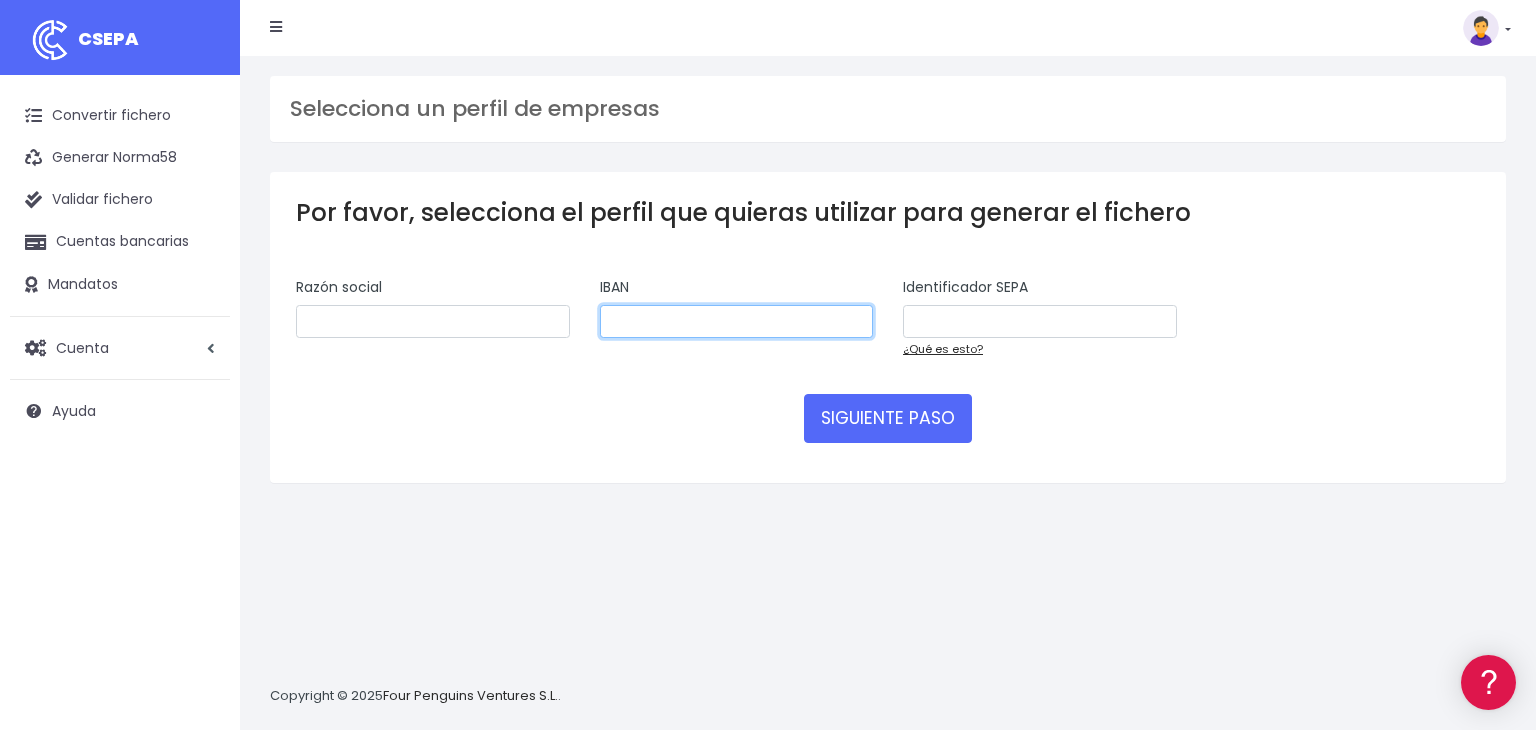 click at bounding box center [737, 322] 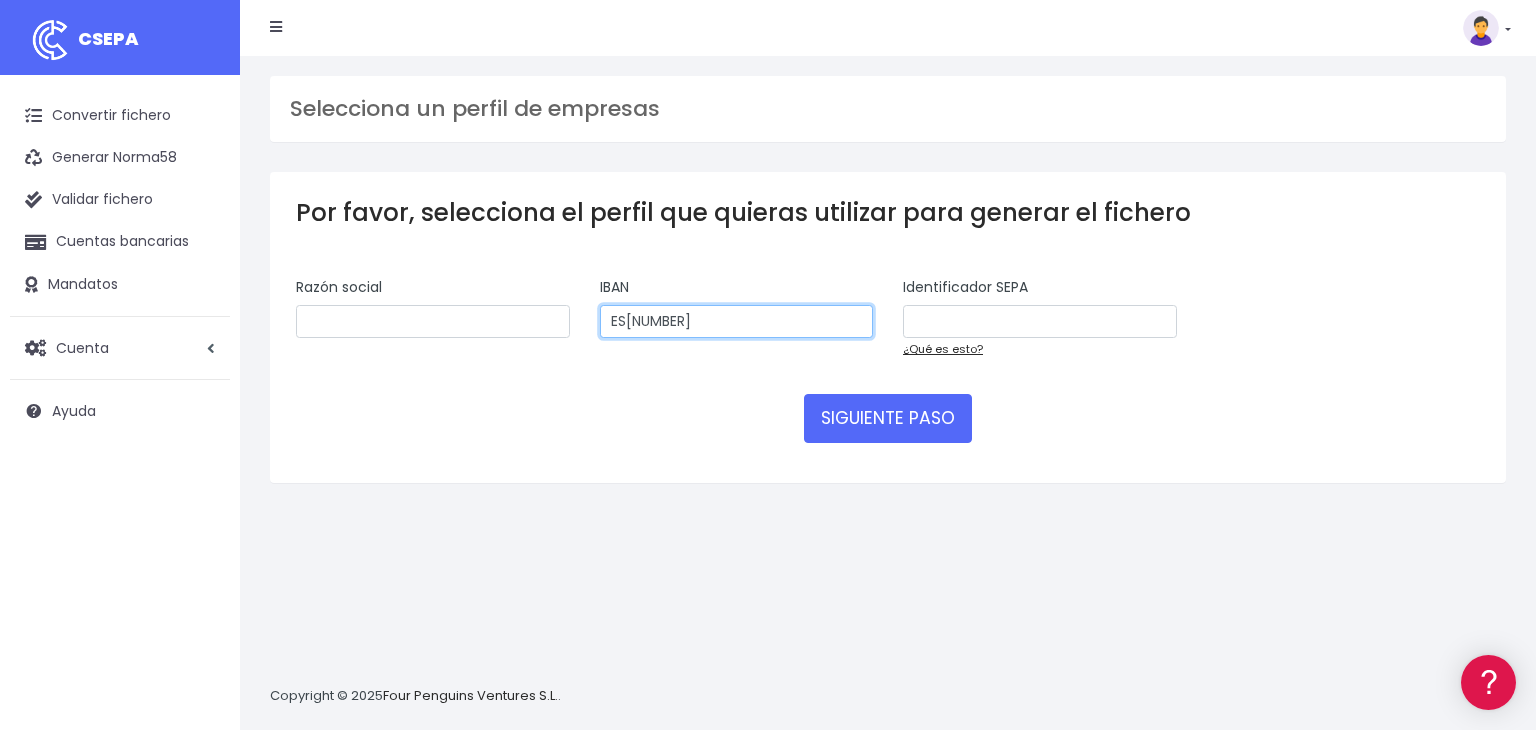 type on "ES51 3159 0049 8524 4040 1020" 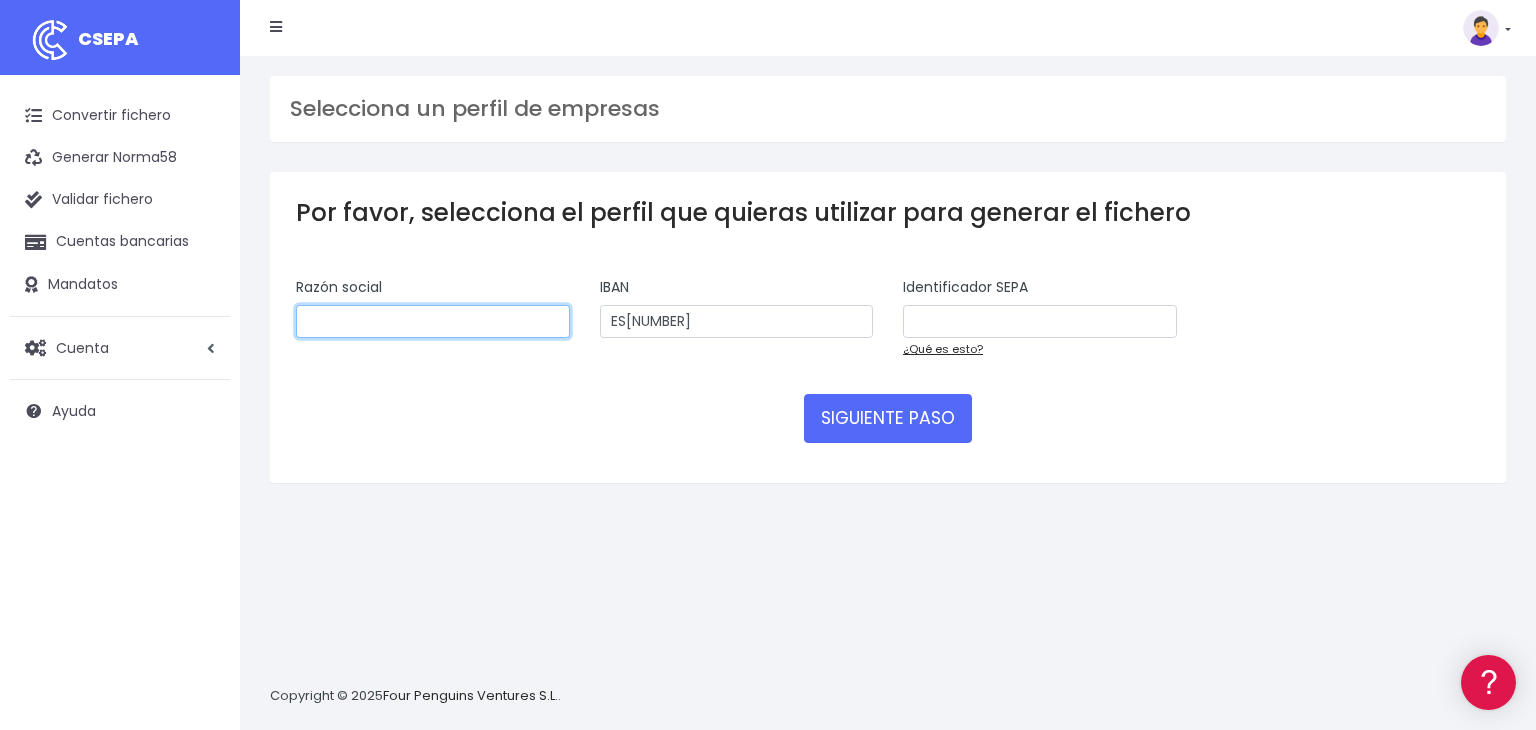 click at bounding box center (433, 322) 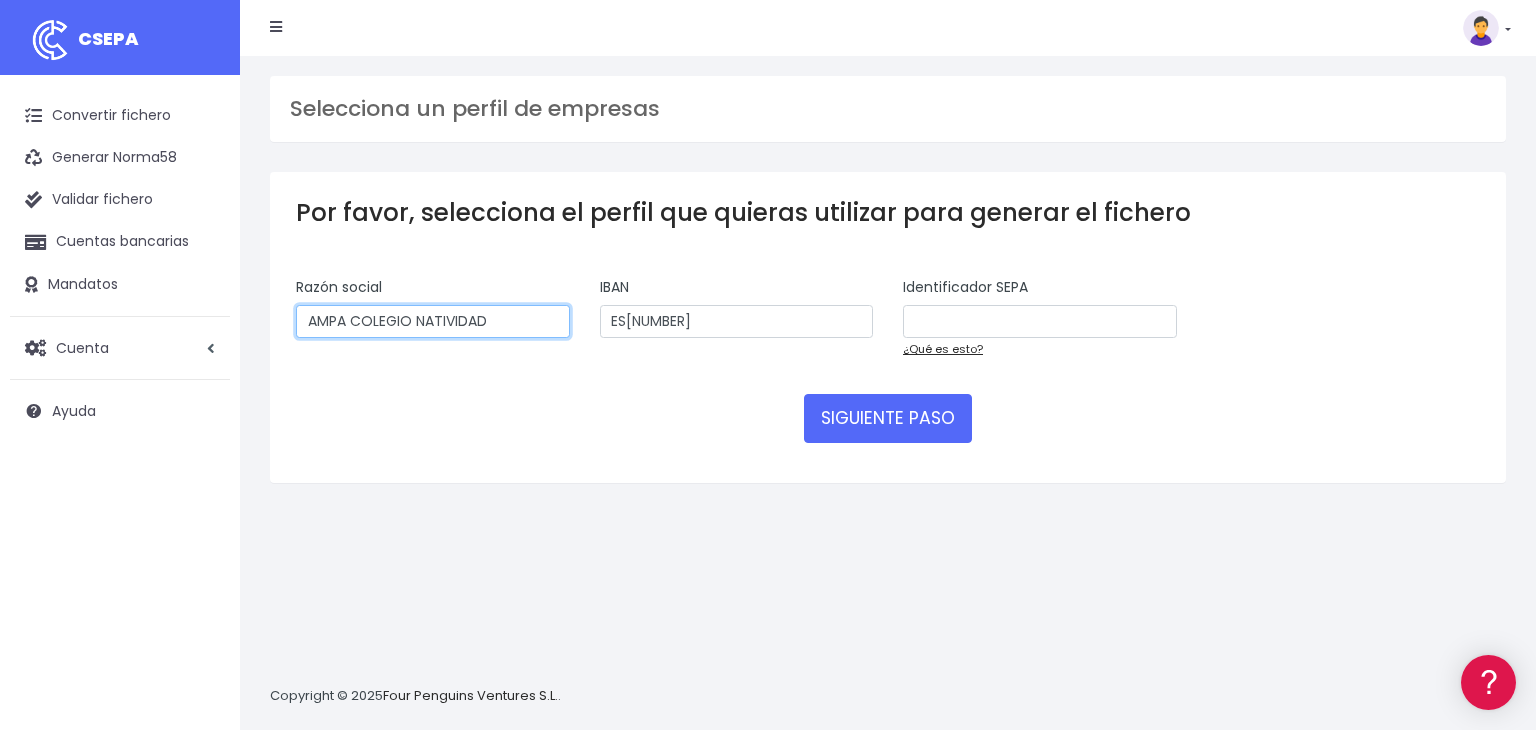 type on "AMPA COLEGIO NATIVIDAD" 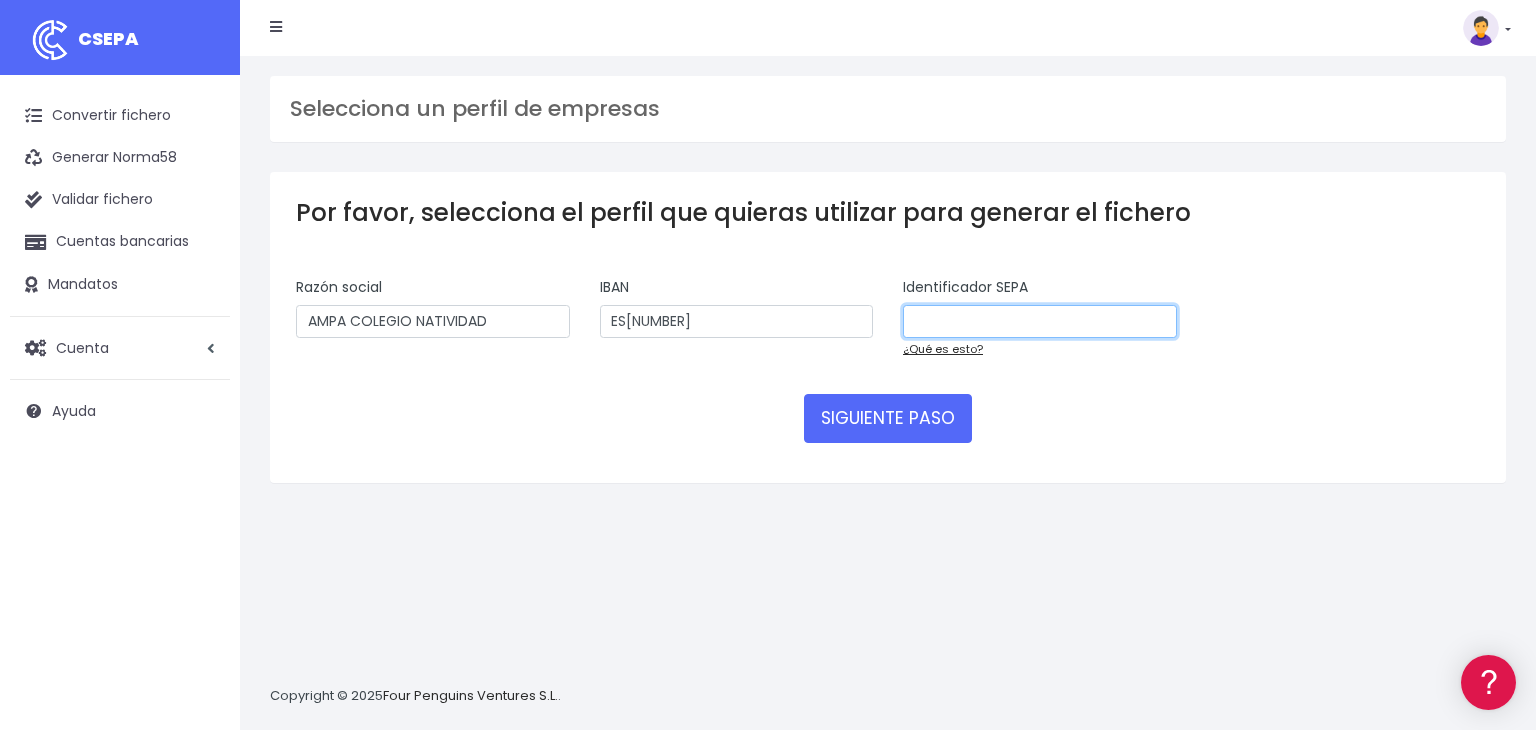 click at bounding box center (1040, 322) 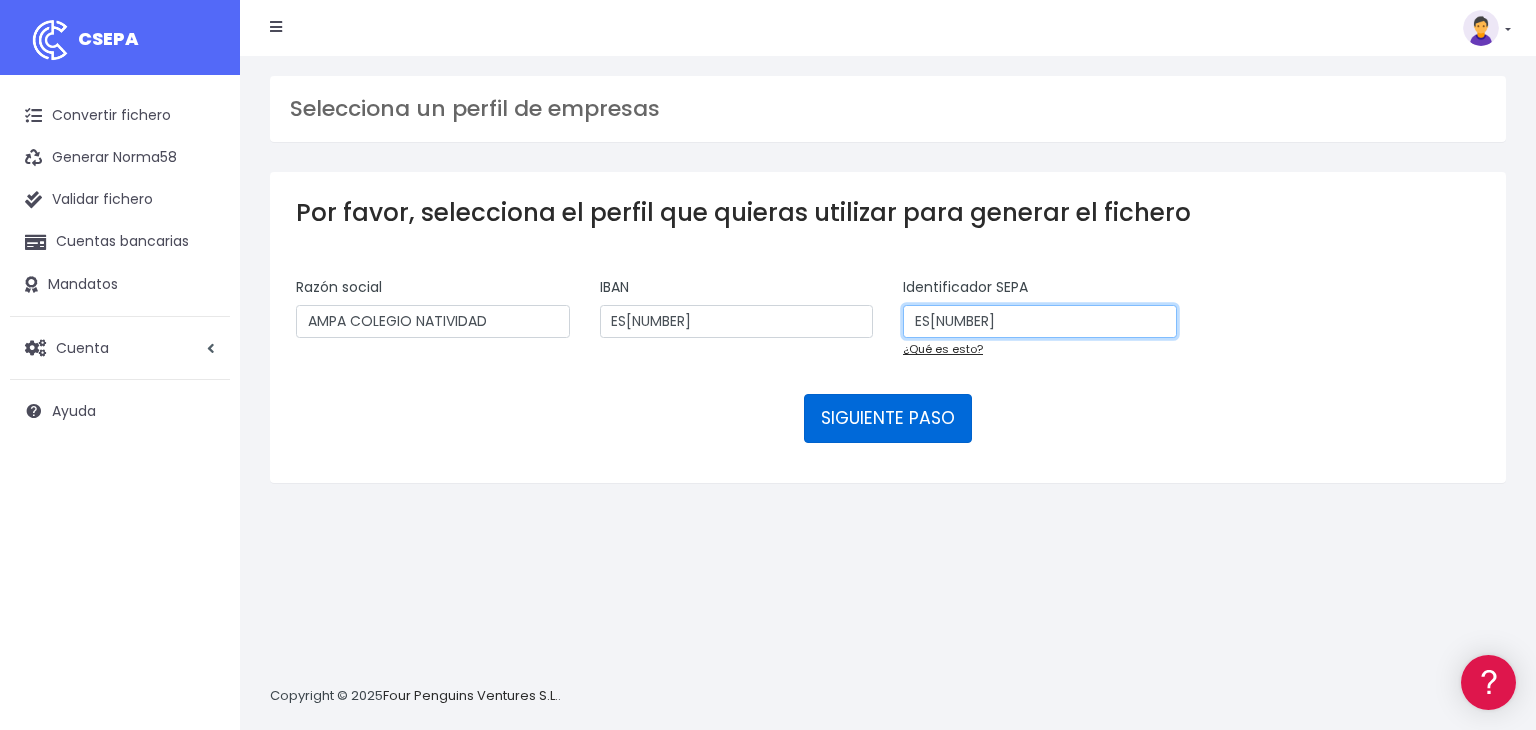type on "ES22000G46213591" 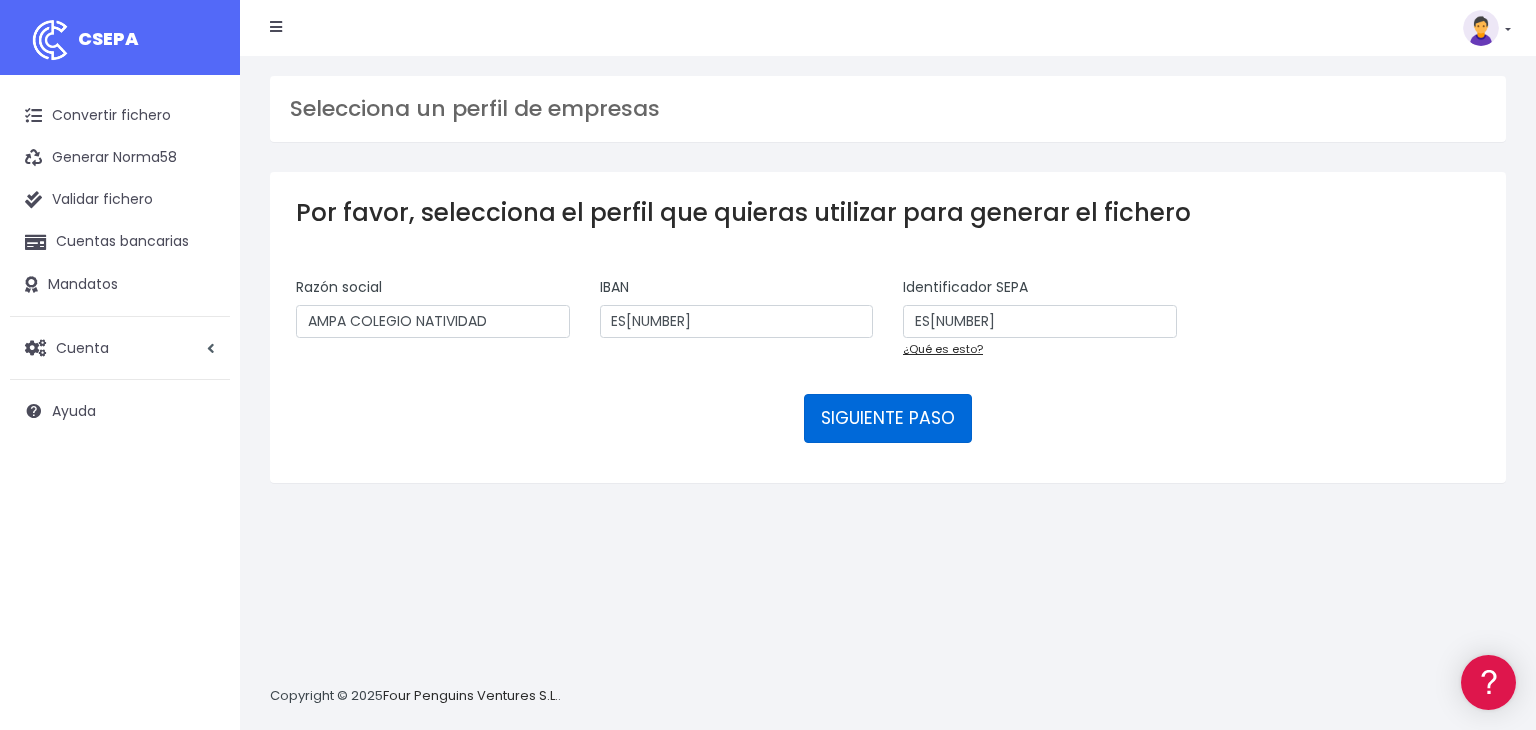 click on "SIGUIENTE PASO" at bounding box center [888, 418] 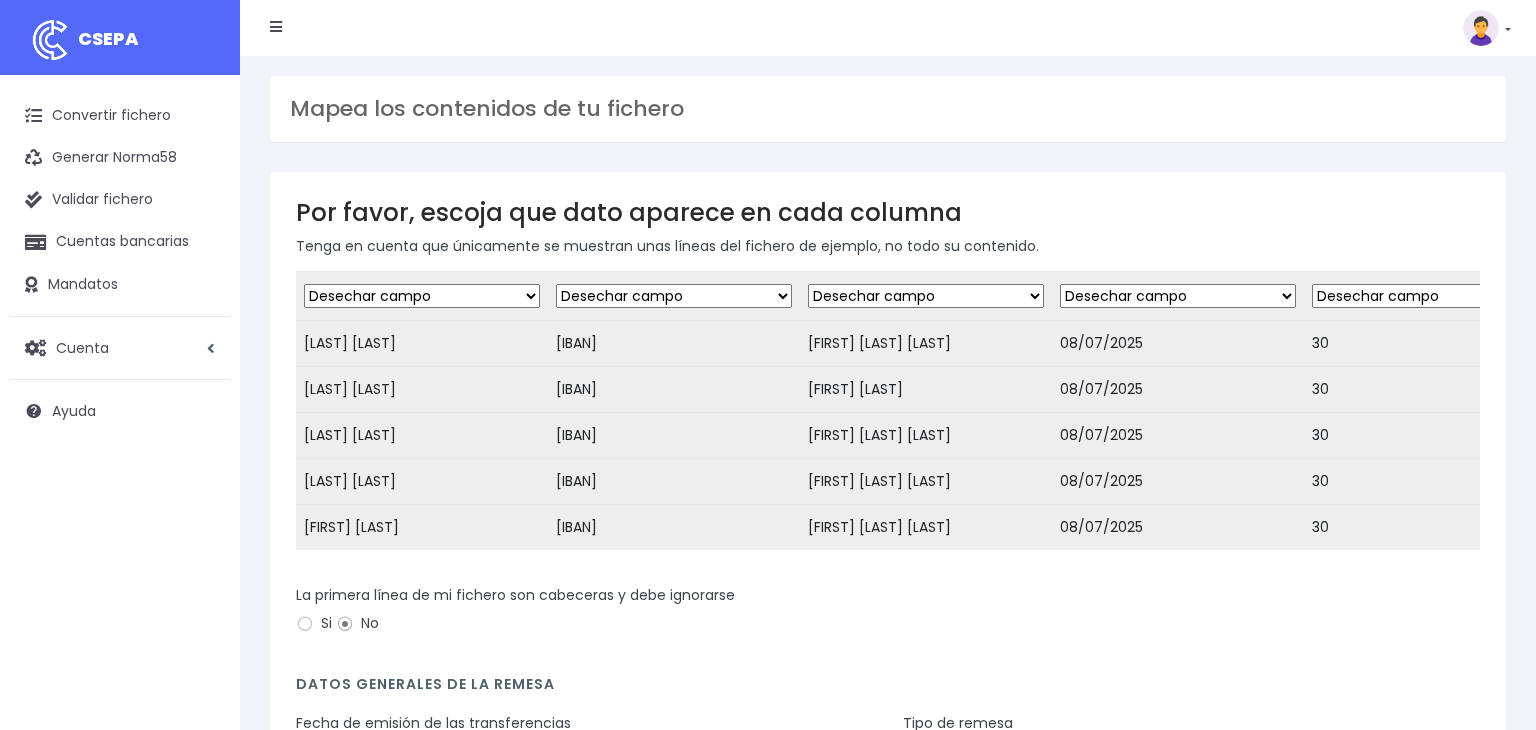 scroll, scrollTop: 0, scrollLeft: 0, axis: both 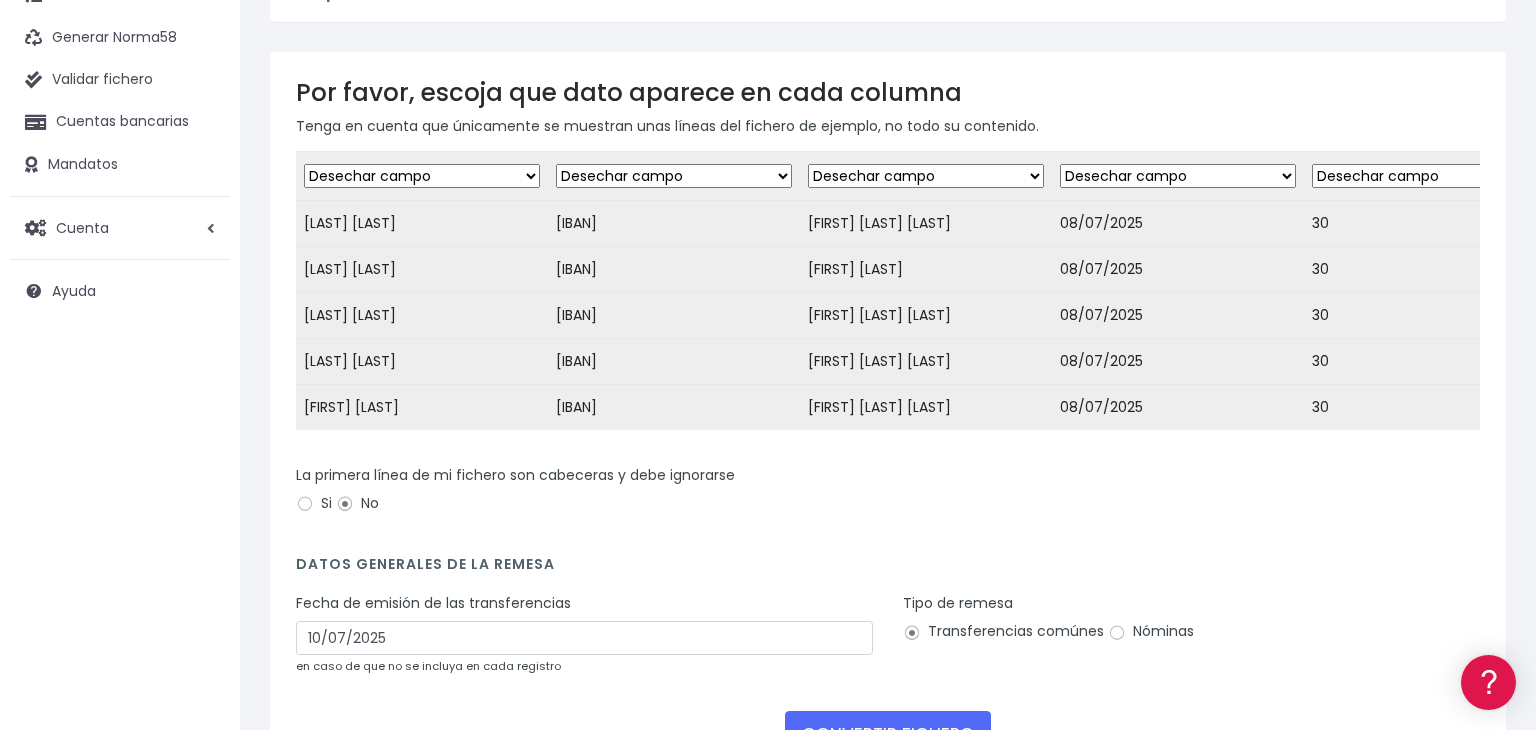 click on "Desechar campo
Cliente: nombre
Cliente: DNI
Cliente: Email
Cliente: referencia
Cuenta bancaria: BIC
Cuenta bancaria: IBAN
Cuenta bancaria: CC
Transferencia: importe
Transferencia: fecha de cargo
Transferencia: descripción
Transferencia: identificador" at bounding box center (422, 176) 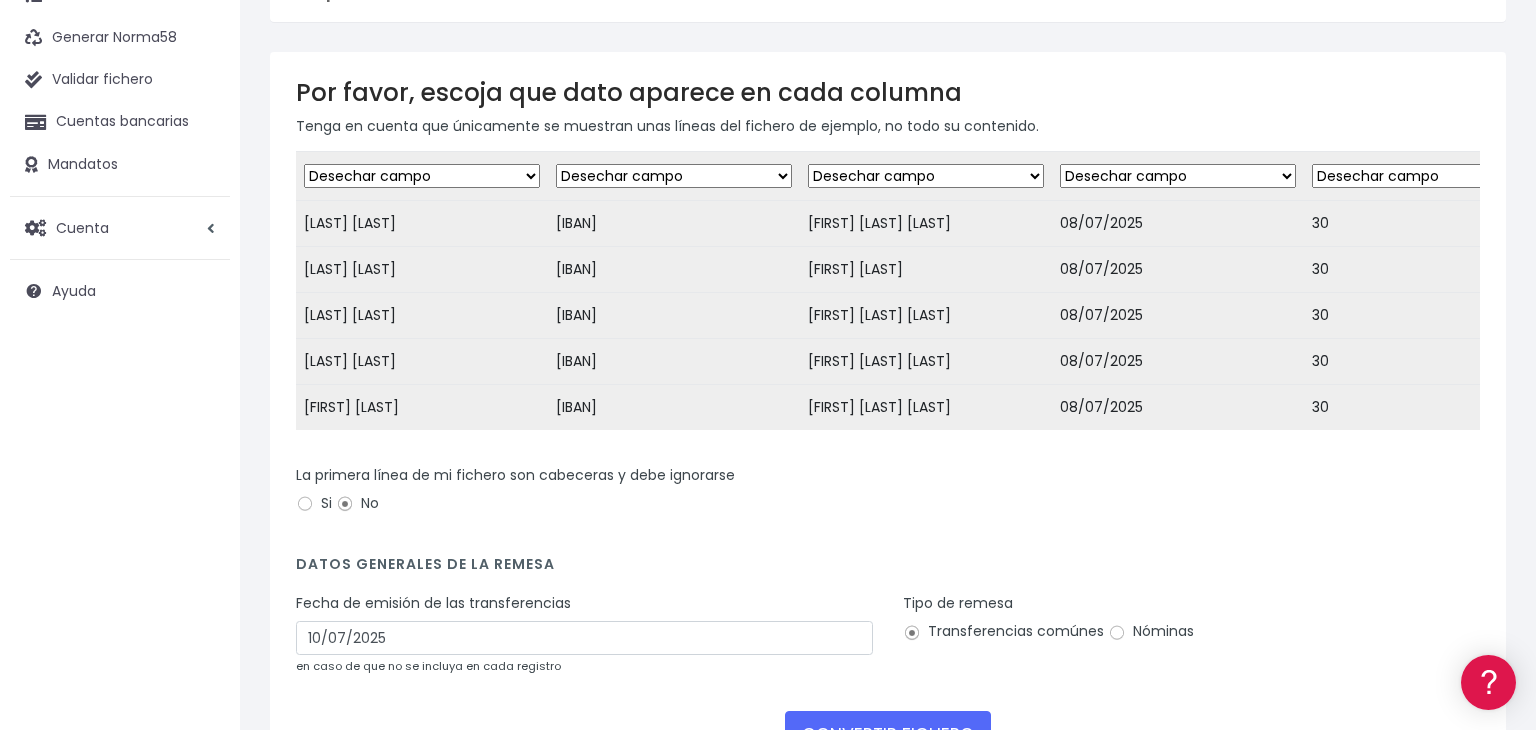 click on "Desechar campo
Cliente: nombre
Cliente: DNI
Cliente: Email
Cliente: referencia
Cuenta bancaria: BIC
Cuenta bancaria: IBAN
Cuenta bancaria: CC
Transferencia: importe
Transferencia: fecha de cargo
Transferencia: descripción
Transferencia: identificador" at bounding box center [674, 176] 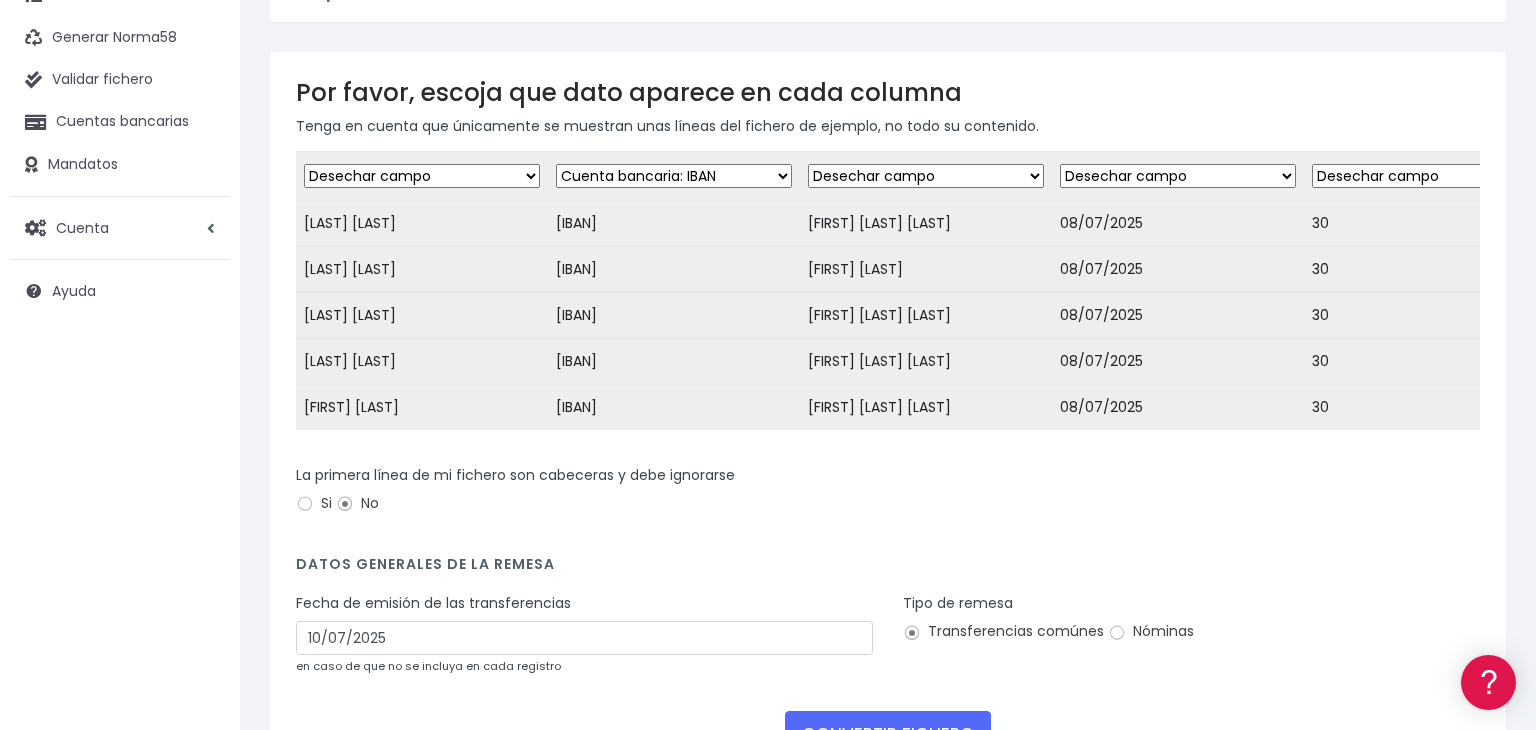 click on "Desechar campo
Cliente: nombre
Cliente: DNI
Cliente: Email
Cliente: referencia
Cuenta bancaria: BIC
Cuenta bancaria: IBAN
Cuenta bancaria: CC
Transferencia: importe
Transferencia: fecha de cargo
Transferencia: descripción
Transferencia: identificador" at bounding box center [674, 176] 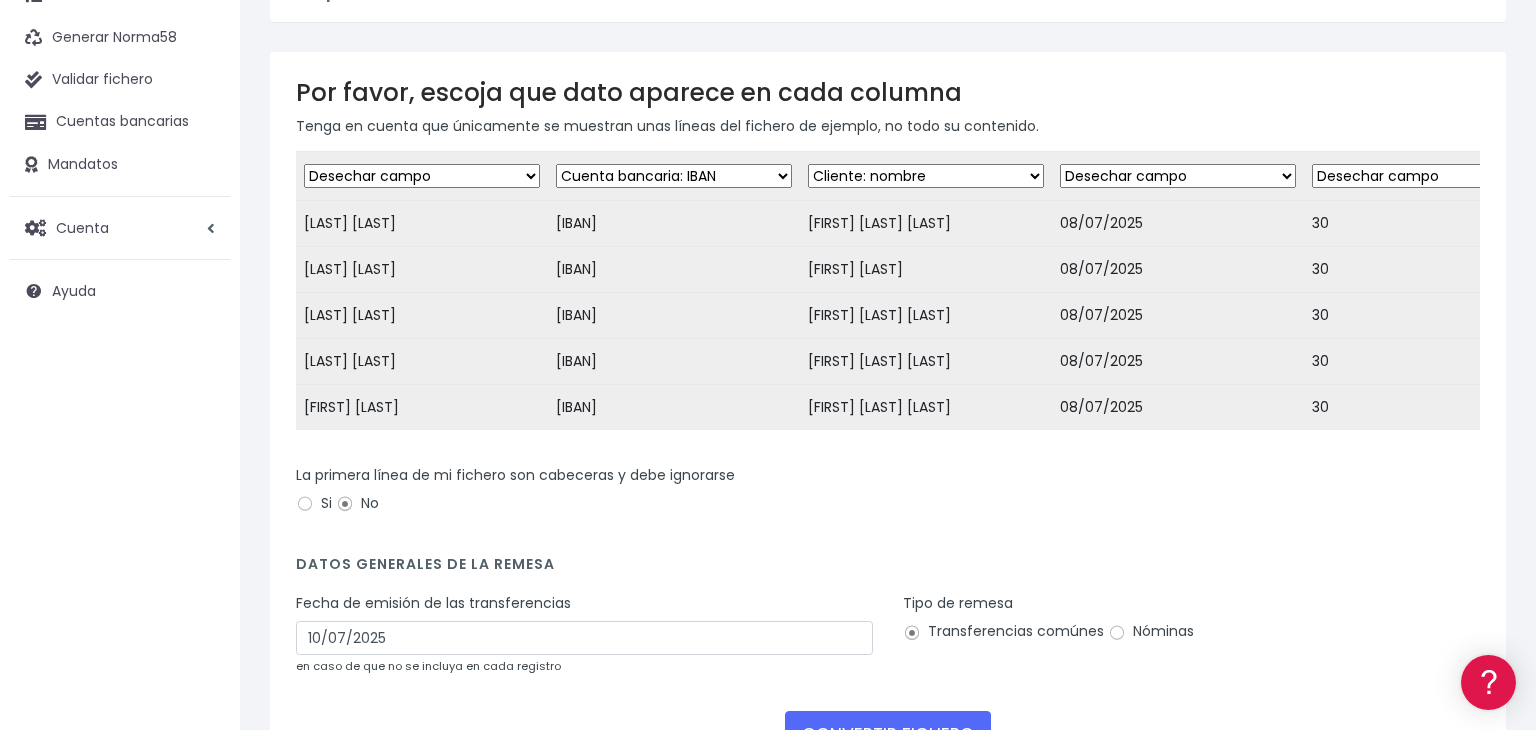 click on "Desechar campo
Cliente: nombre
Cliente: DNI
Cliente: Email
Cliente: referencia
Cuenta bancaria: BIC
Cuenta bancaria: IBAN
Cuenta bancaria: CC
Transferencia: importe
Transferencia: fecha de cargo
Transferencia: descripción
Transferencia: identificador" at bounding box center (926, 176) 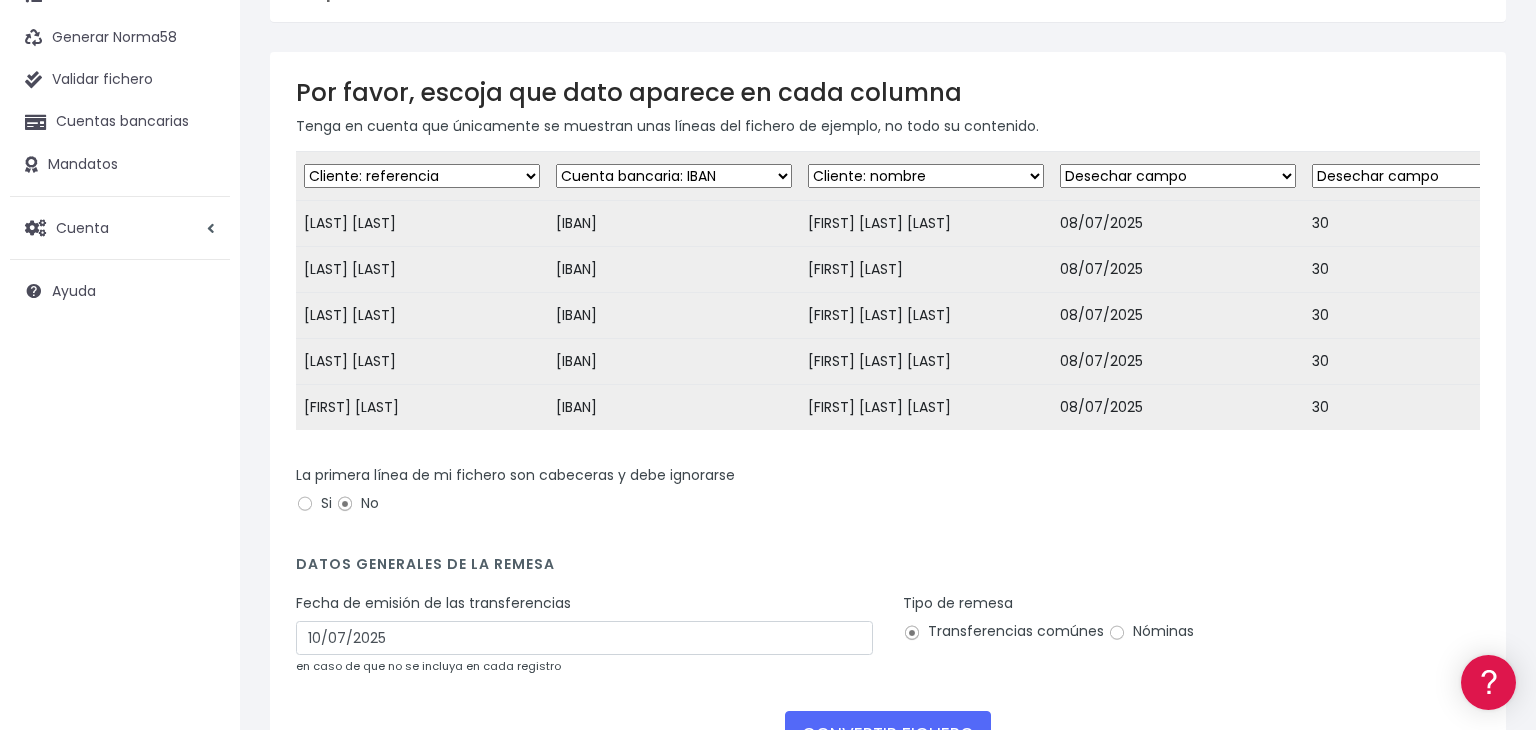 click on "Desechar campo
Cliente: nombre
Cliente: DNI
Cliente: Email
Cliente: referencia
Cuenta bancaria: BIC
Cuenta bancaria: IBAN
Cuenta bancaria: CC
Transferencia: importe
Transferencia: fecha de cargo
Transferencia: descripción
Transferencia: identificador" at bounding box center (422, 176) 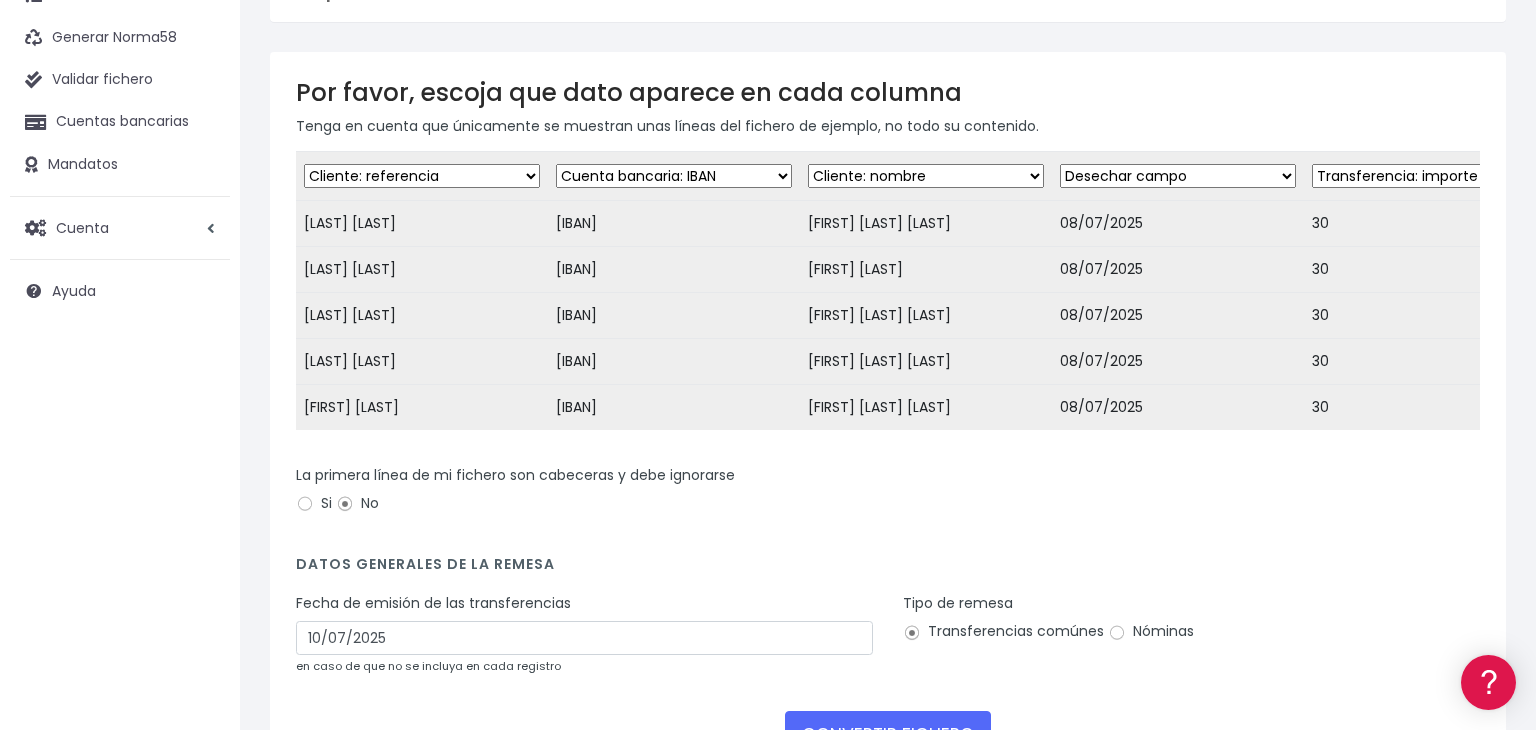 click on "Desechar campo
Cliente: nombre
Cliente: DNI
Cliente: Email
Cliente: referencia
Cuenta bancaria: BIC
Cuenta bancaria: IBAN
Cuenta bancaria: CC
Transferencia: importe
Transferencia: fecha de cargo
Transferencia: descripción
Transferencia: identificador" at bounding box center [1430, 176] 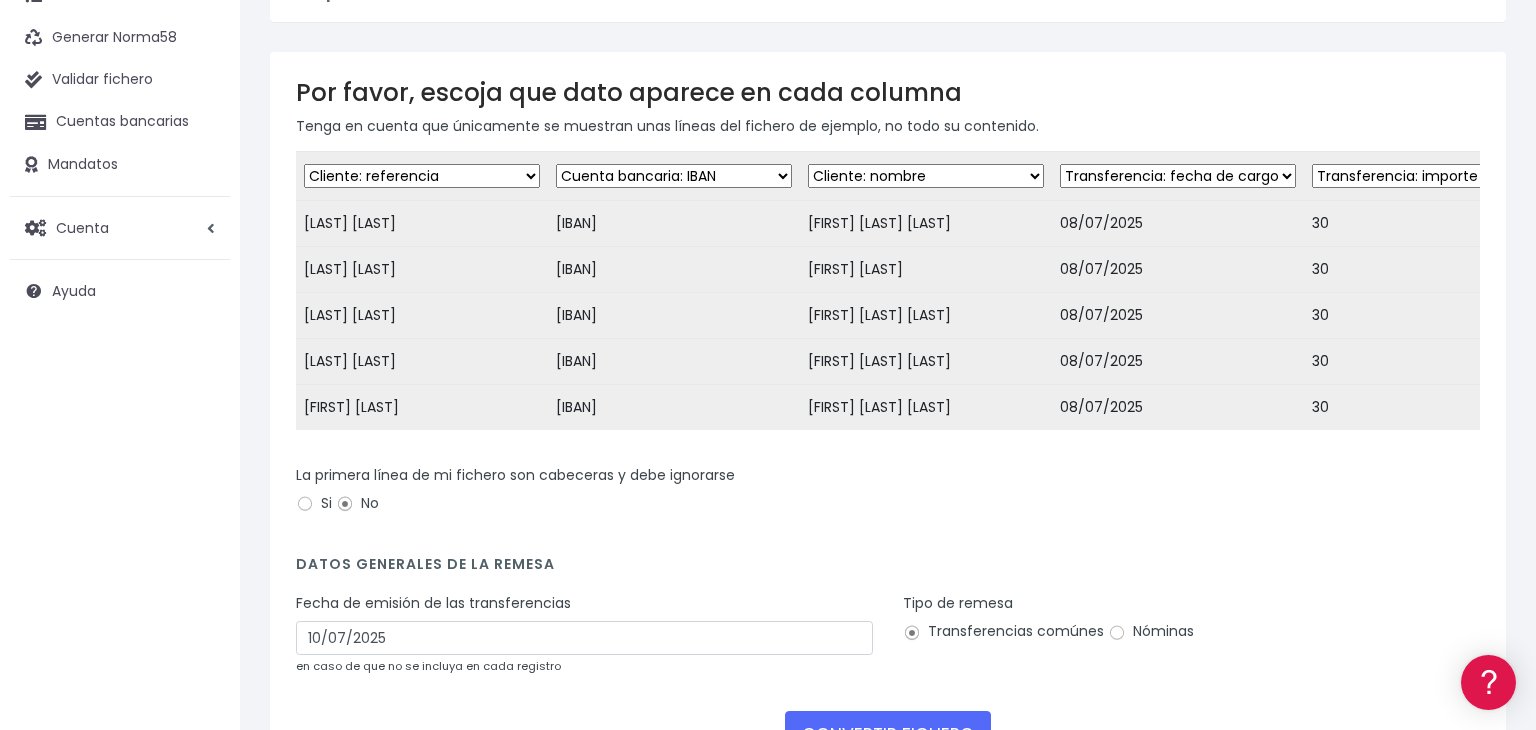 click on "Desechar campo
Cliente: nombre
Cliente: DNI
Cliente: Email
Cliente: referencia
Cuenta bancaria: BIC
Cuenta bancaria: IBAN
Cuenta bancaria: CC
Transferencia: importe
Transferencia: fecha de cargo
Transferencia: descripción
Transferencia: identificador" at bounding box center [1178, 176] 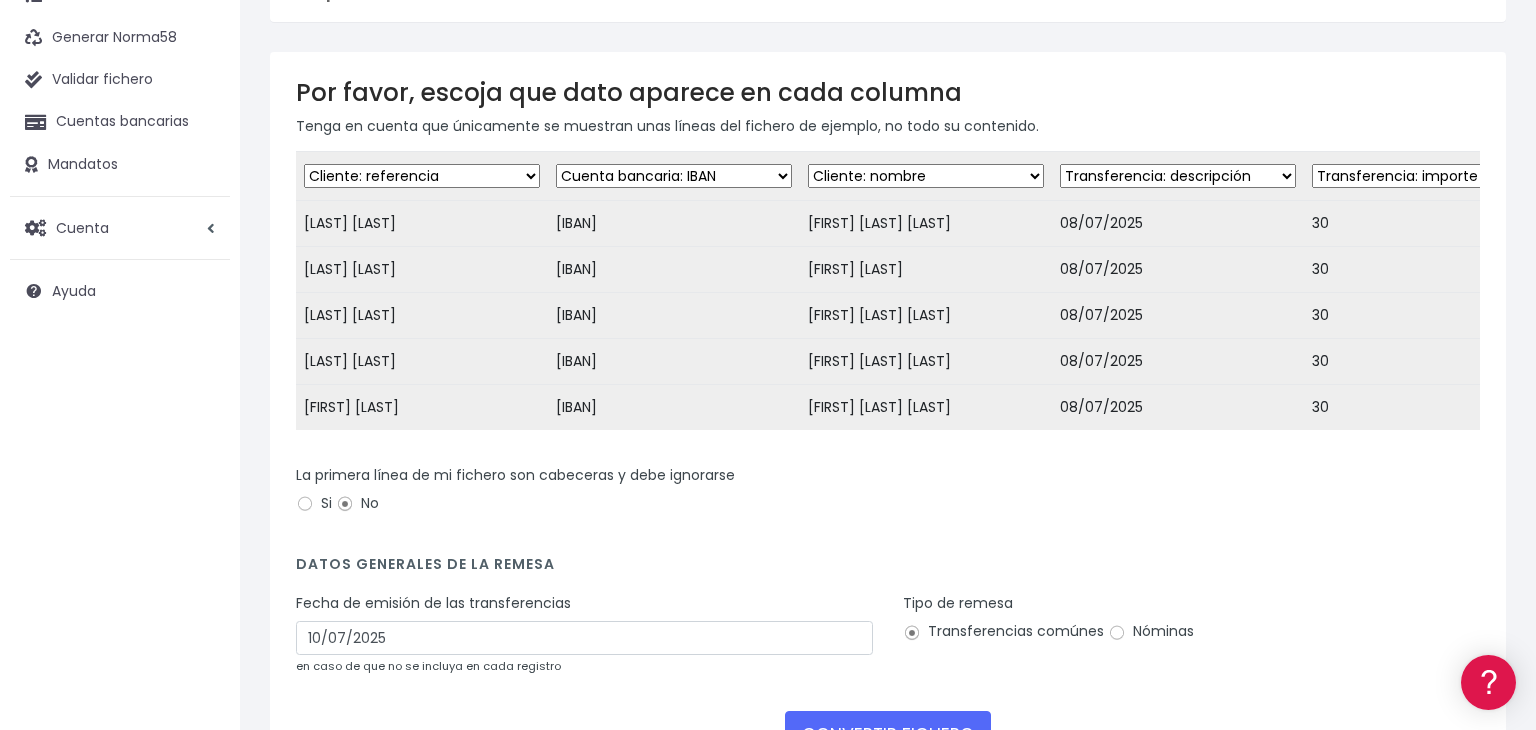 select on "date" 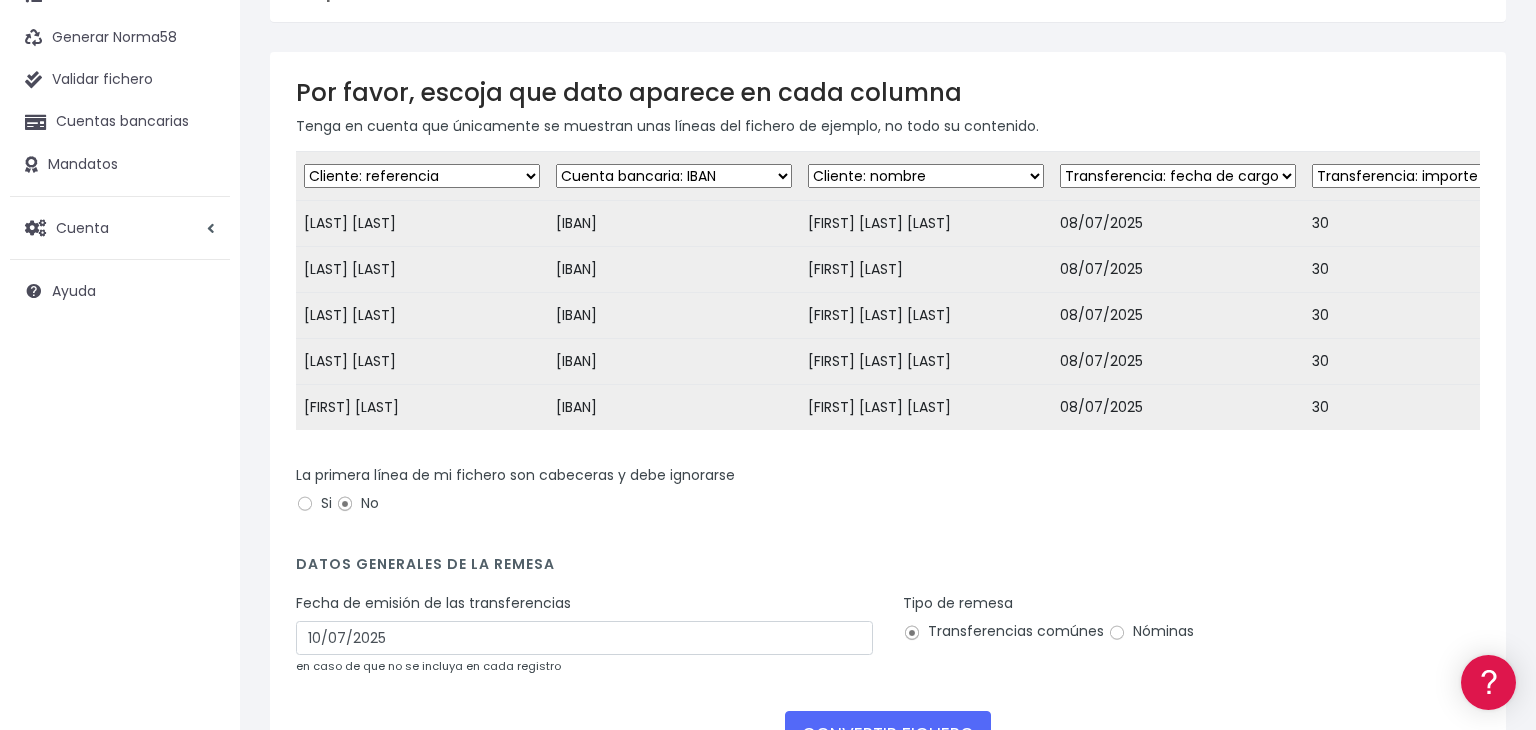 click on "Desechar campo
Cliente: nombre
Cliente: DNI
Cliente: Email
Cliente: referencia
Cuenta bancaria: BIC
Cuenta bancaria: IBAN
Cuenta bancaria: CC
Transferencia: importe
Transferencia: fecha de cargo
Transferencia: descripción
Transferencia: identificador" at bounding box center [1430, 176] 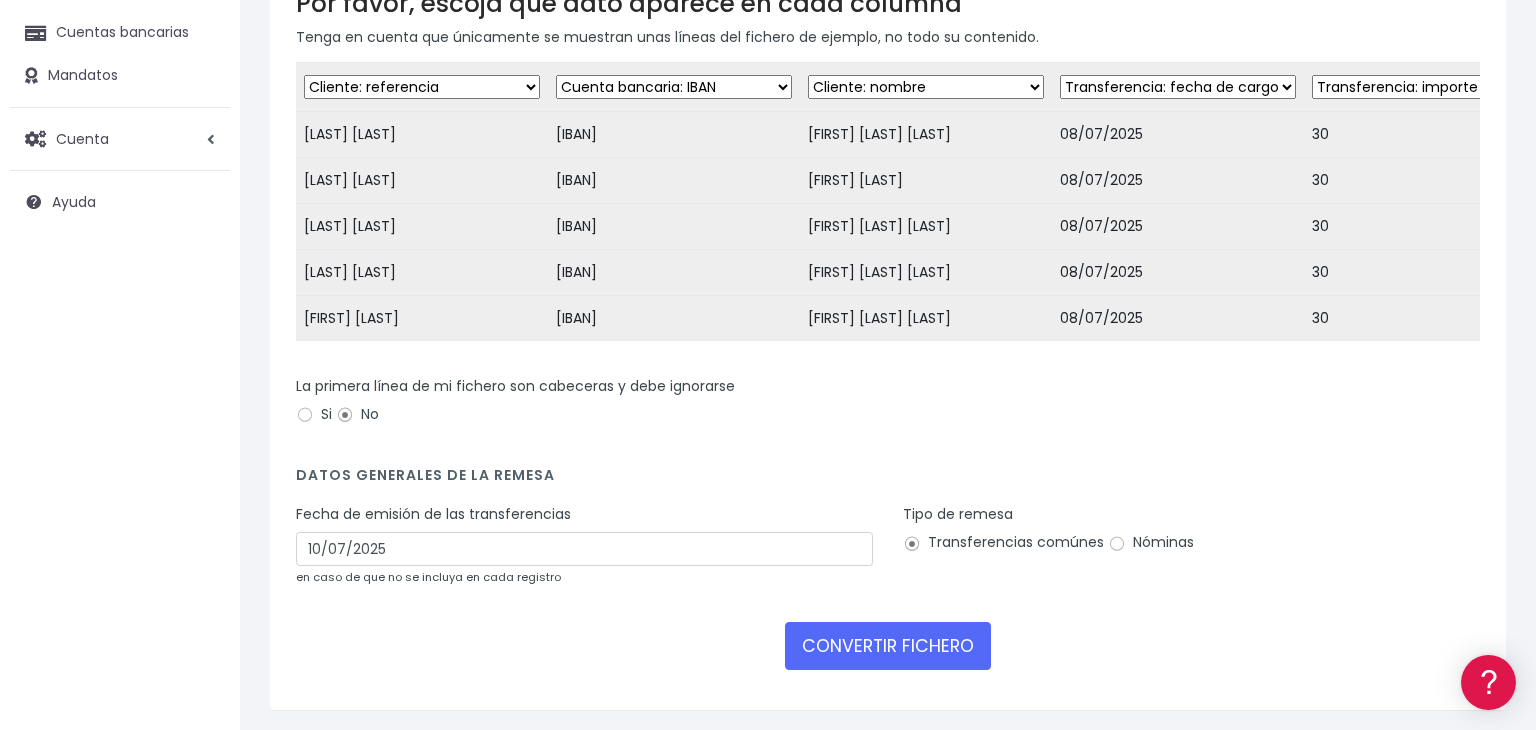scroll, scrollTop: 213, scrollLeft: 0, axis: vertical 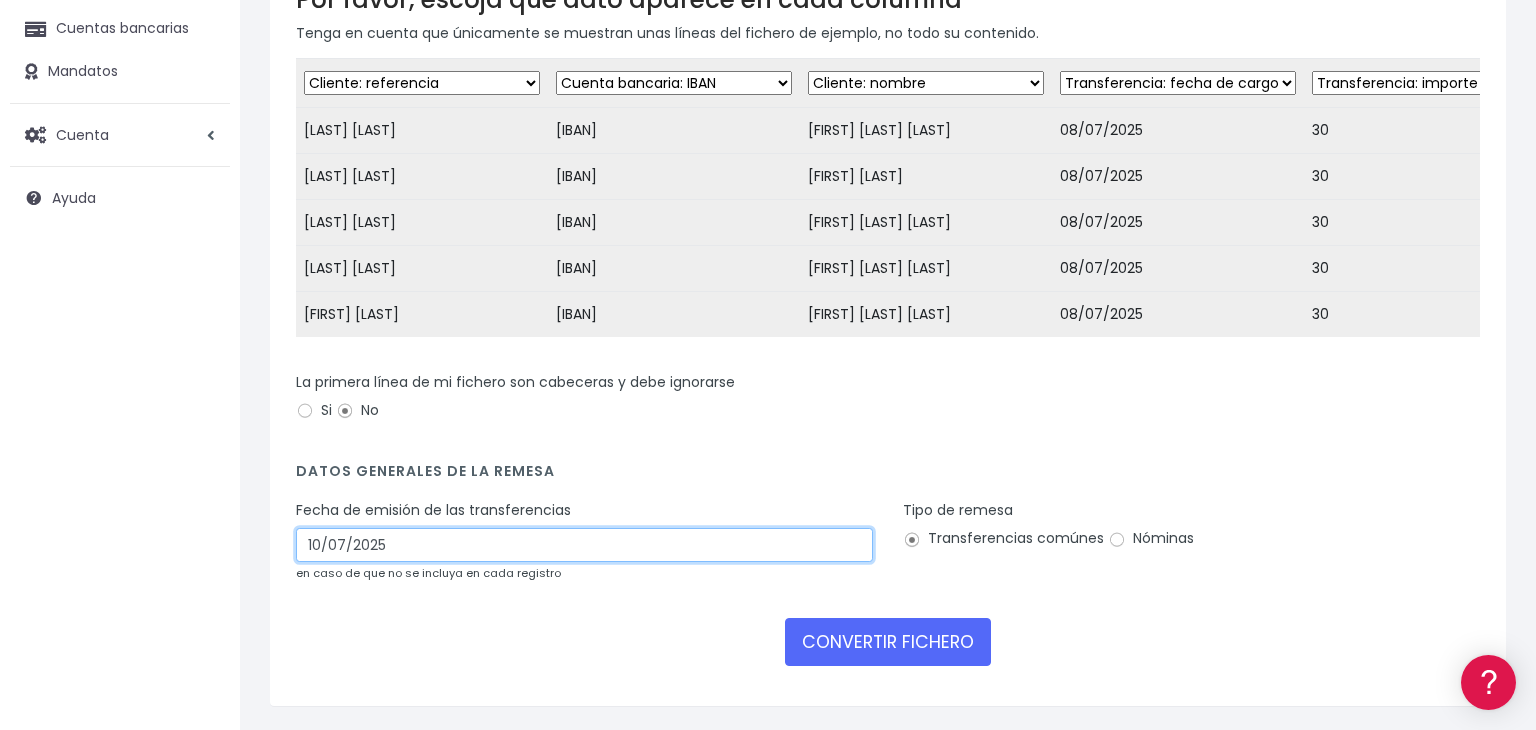 click on "10/07/2025" at bounding box center [584, 545] 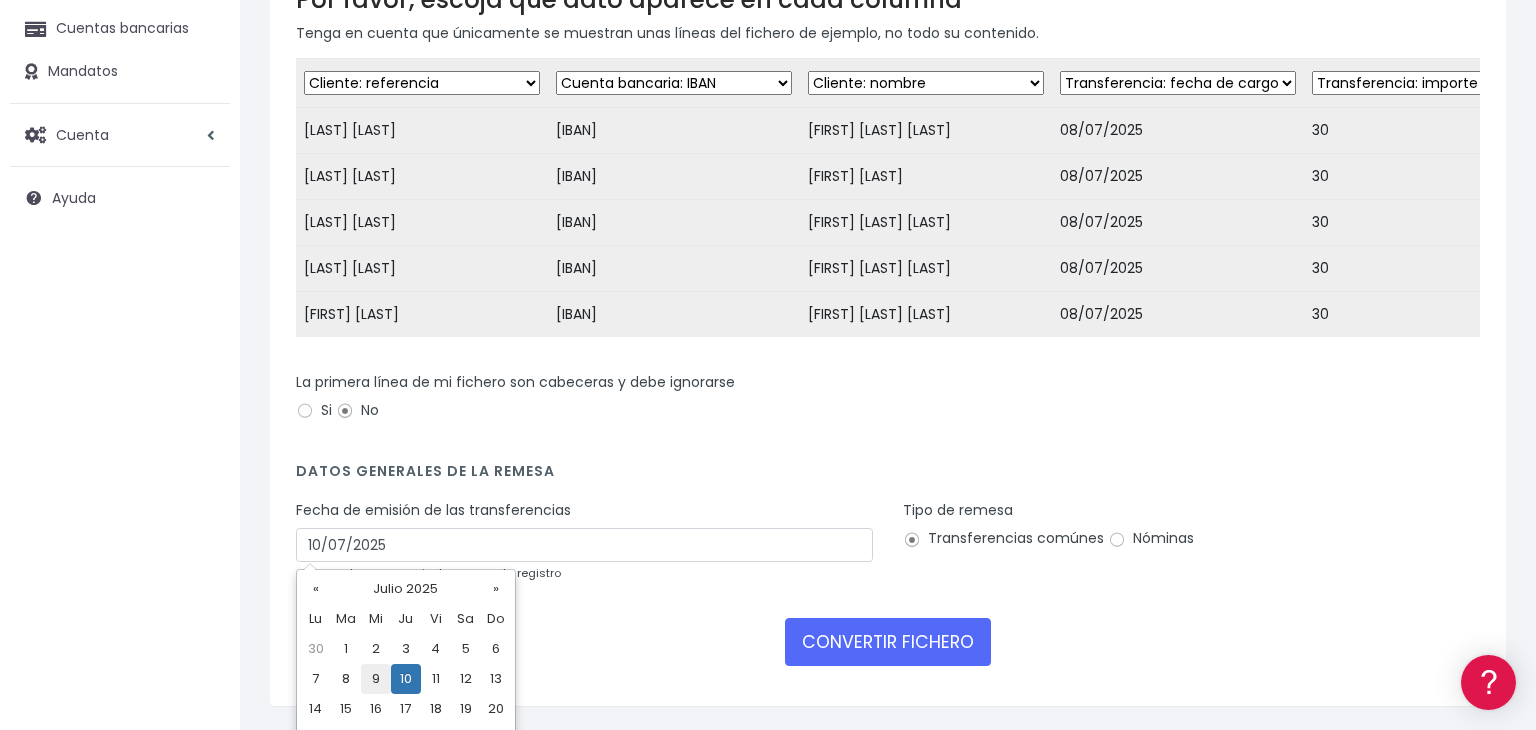 click on "9" at bounding box center (376, 649) 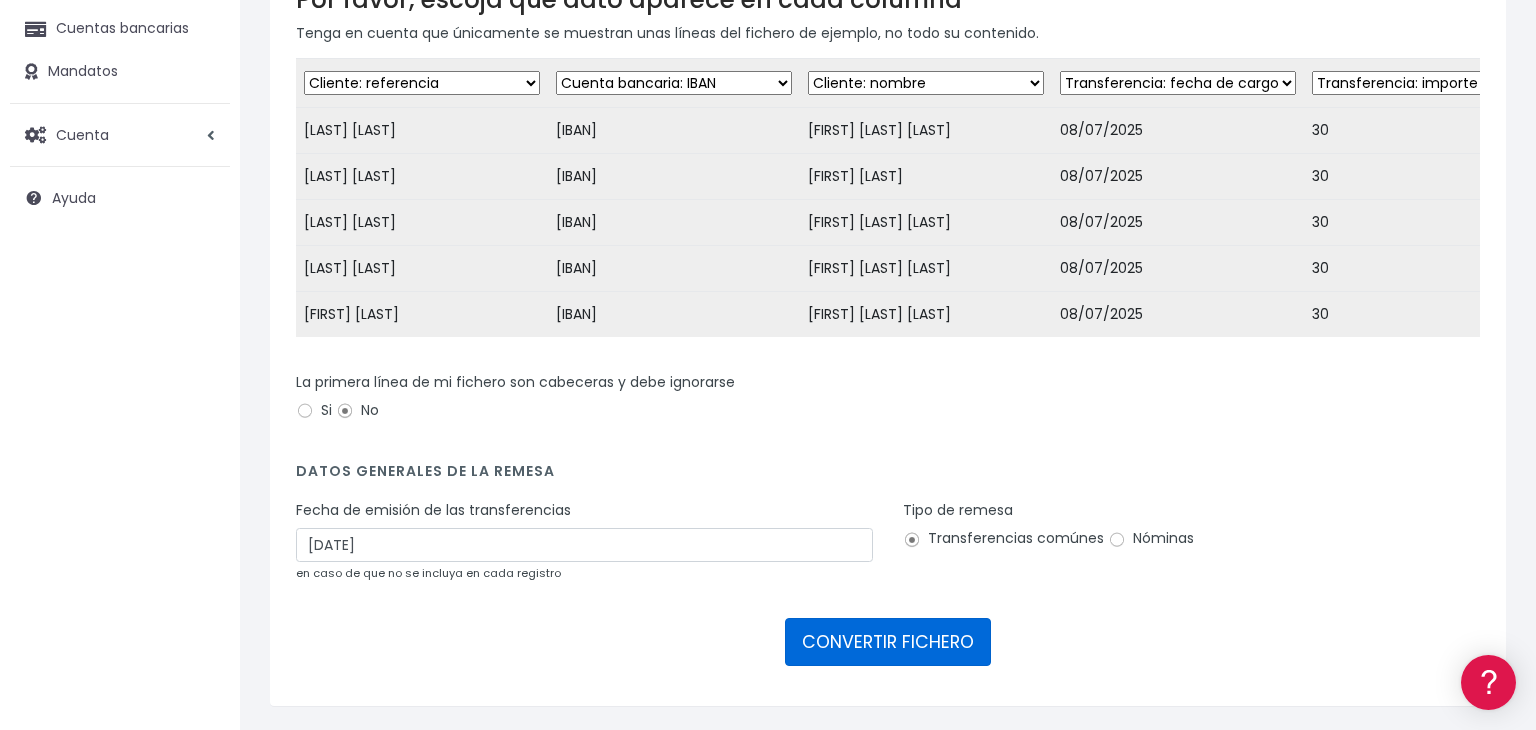 click on "CONVERTIR FICHERO" at bounding box center [888, 642] 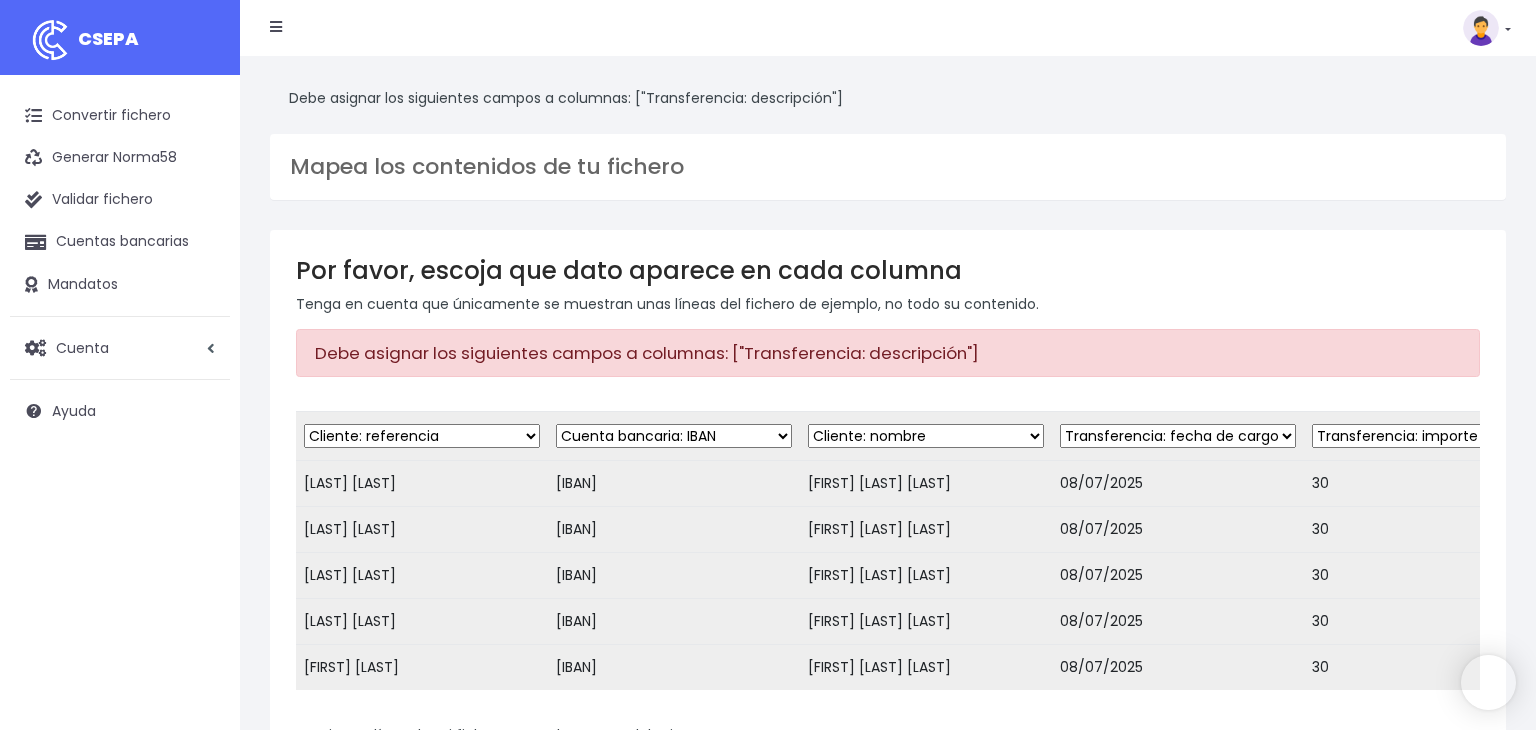 scroll, scrollTop: 0, scrollLeft: 0, axis: both 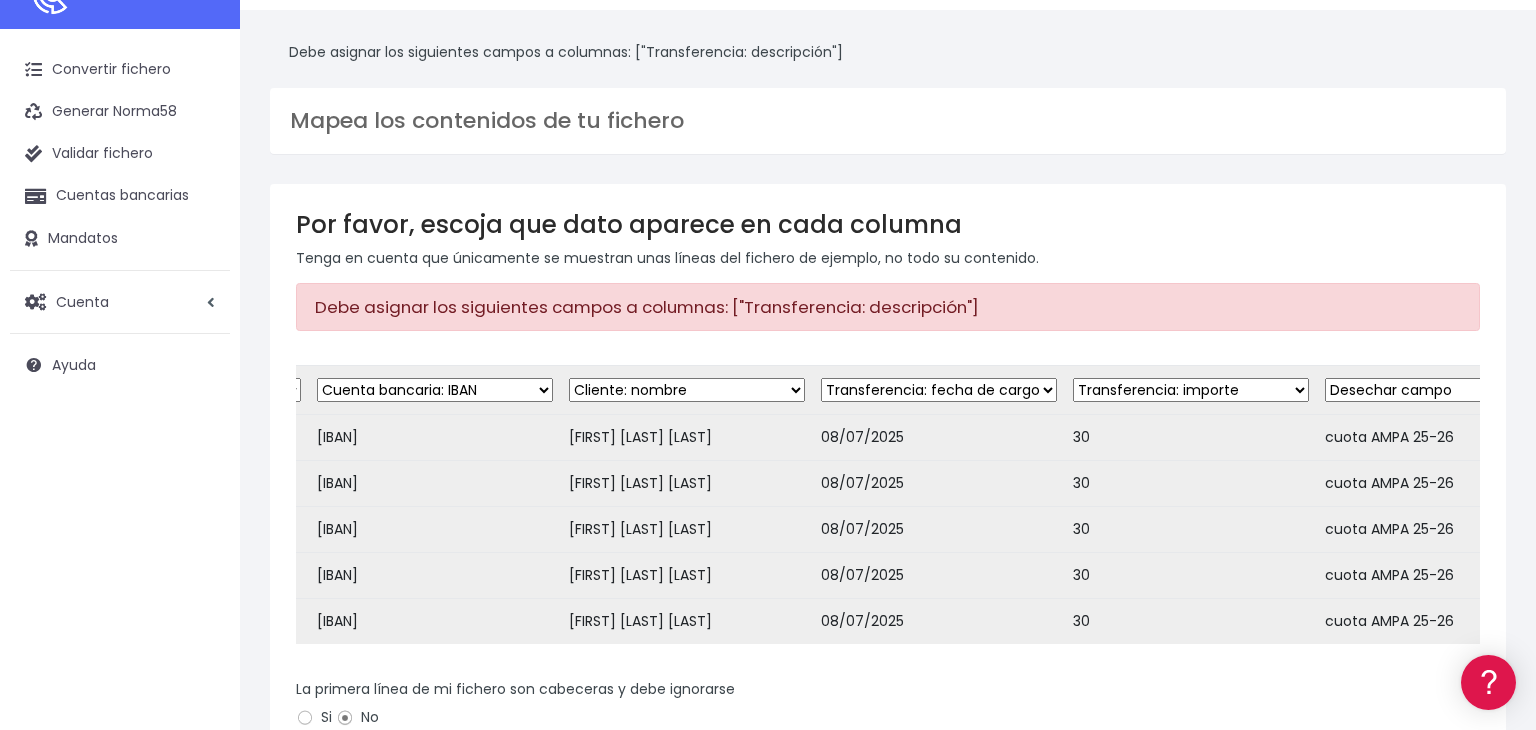 click on "Desechar campo
Cliente: nombre
Cliente: DNI
Cliente: Email
Cliente: referencia
Cuenta bancaria: BIC
Cuenta bancaria: IBAN
Cuenta bancaria: CC
Transferencia: importe
Transferencia: fecha de cargo
Transferencia: descripción
Transferencia: identificador" at bounding box center (1443, 390) 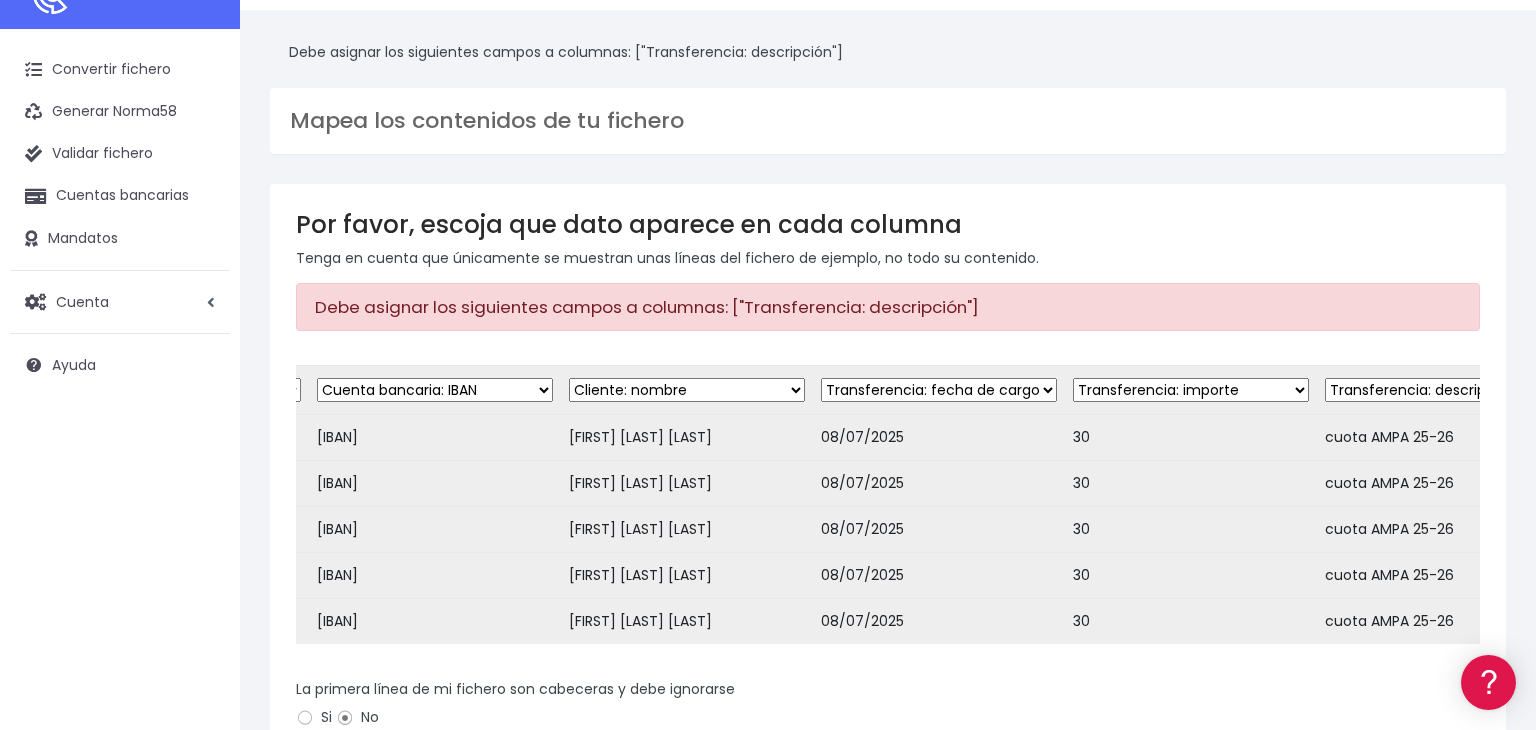 click on "Desechar campo
Cliente: nombre
Cliente: DNI
Cliente: Email
Cliente: referencia
Cuenta bancaria: BIC
Cuenta bancaria: IBAN
Cuenta bancaria: CC
Transferencia: importe
Transferencia: fecha de cargo
Transferencia: descripción
Transferencia: identificador" at bounding box center (1443, 390) 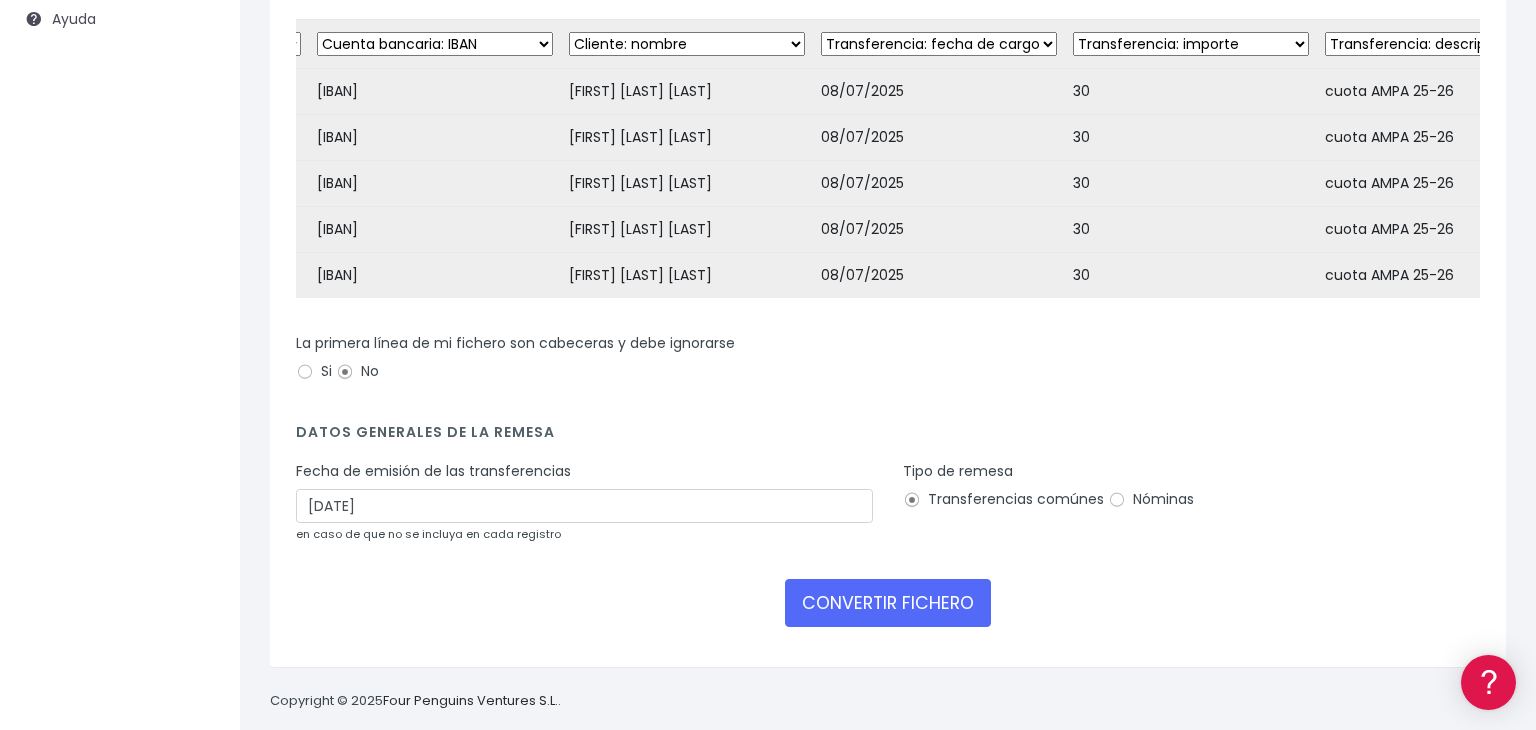 scroll, scrollTop: 412, scrollLeft: 0, axis: vertical 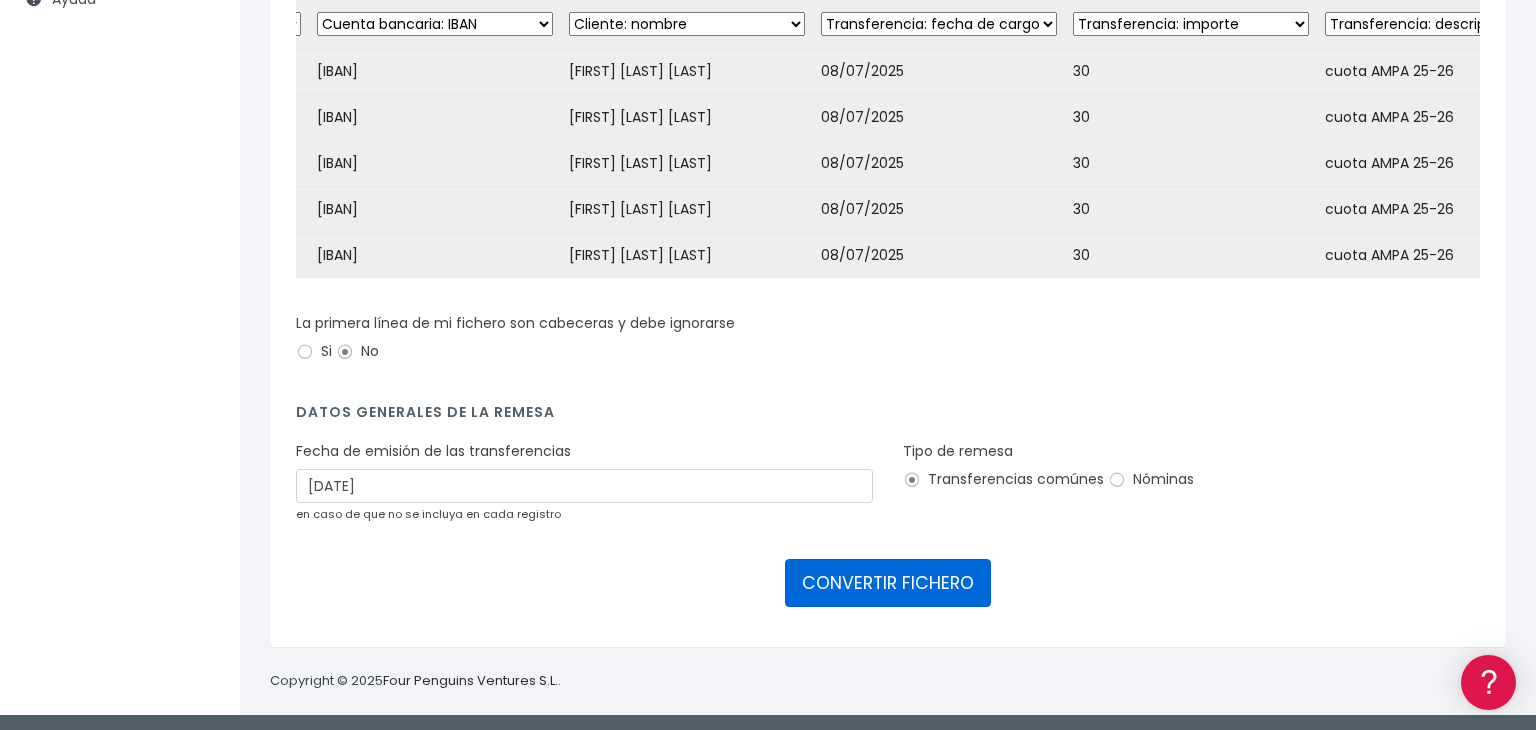 click on "CONVERTIR FICHERO" at bounding box center [888, 583] 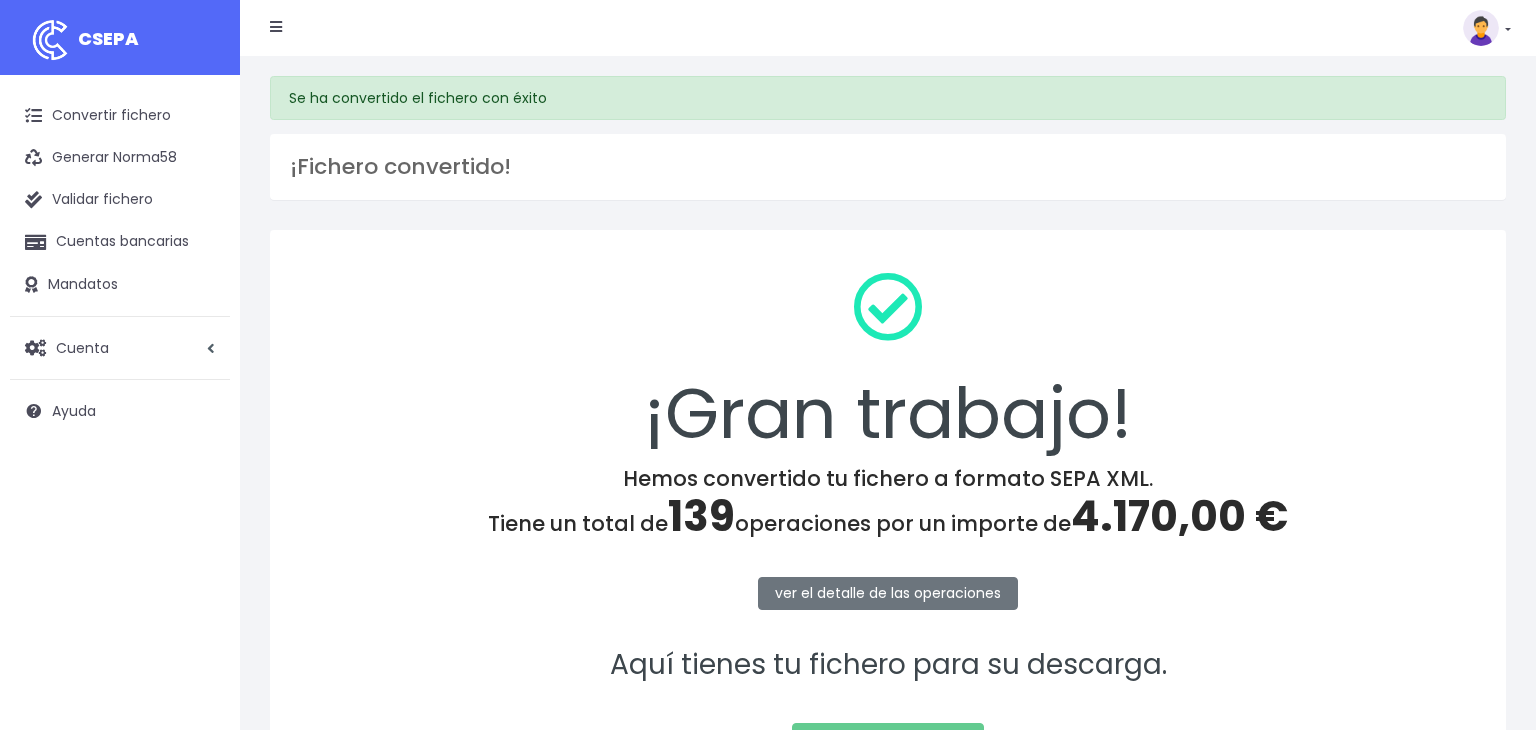 scroll, scrollTop: 0, scrollLeft: 0, axis: both 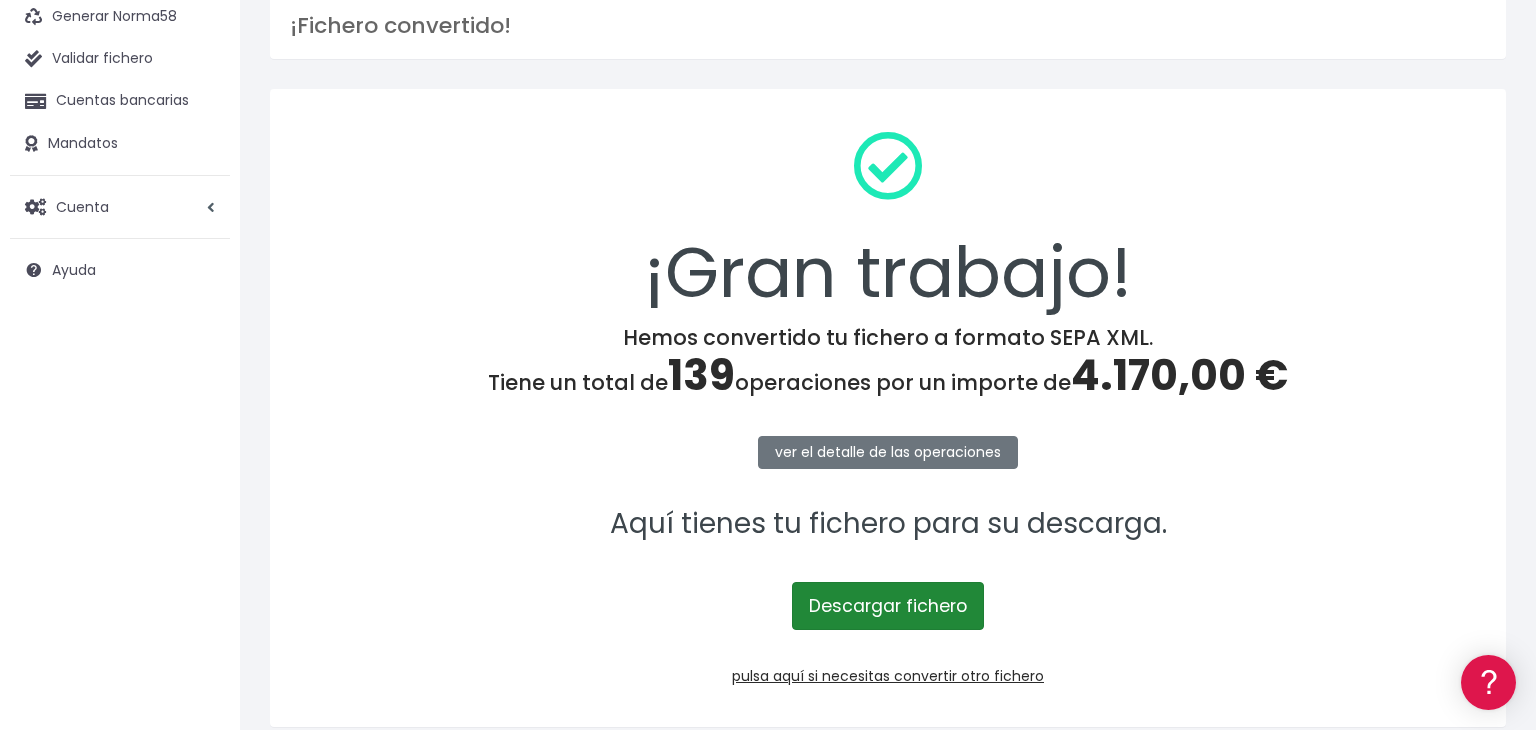 click on "Descargar fichero" at bounding box center (888, 606) 